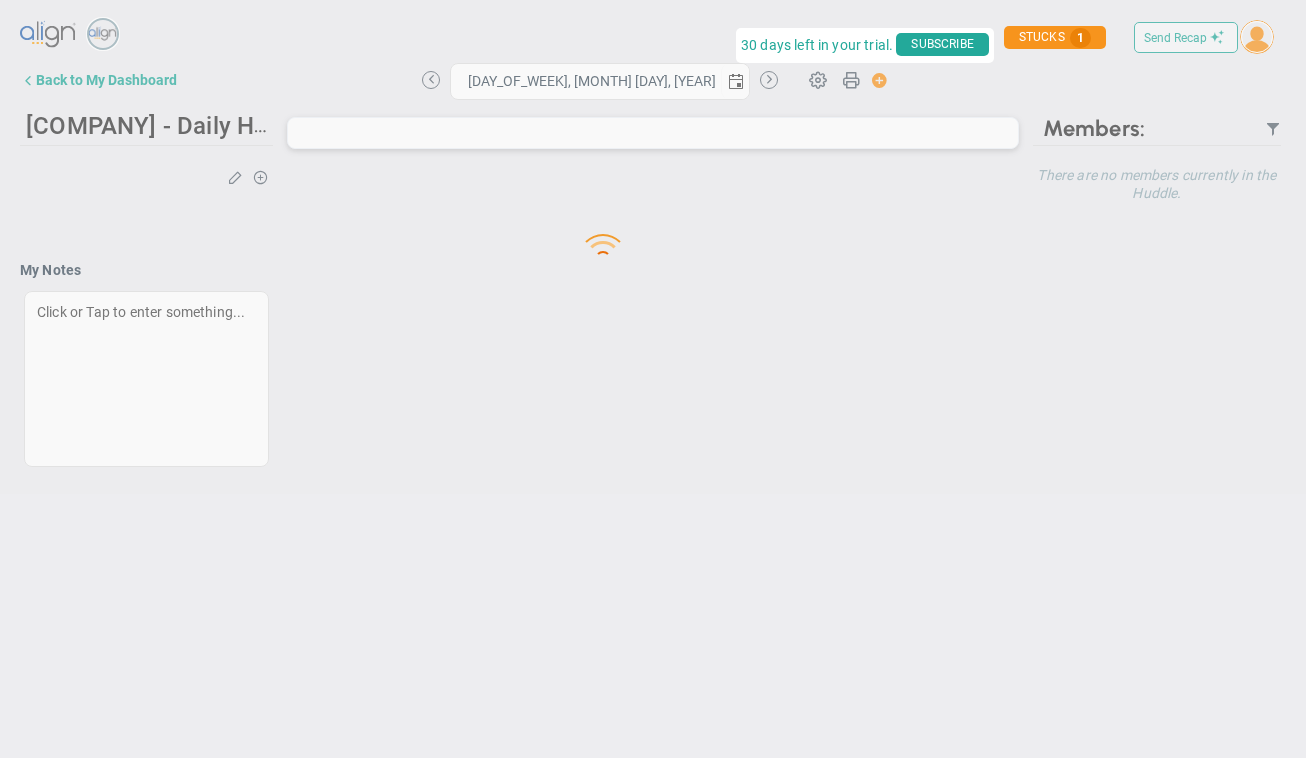 scroll, scrollTop: 0, scrollLeft: 0, axis: both 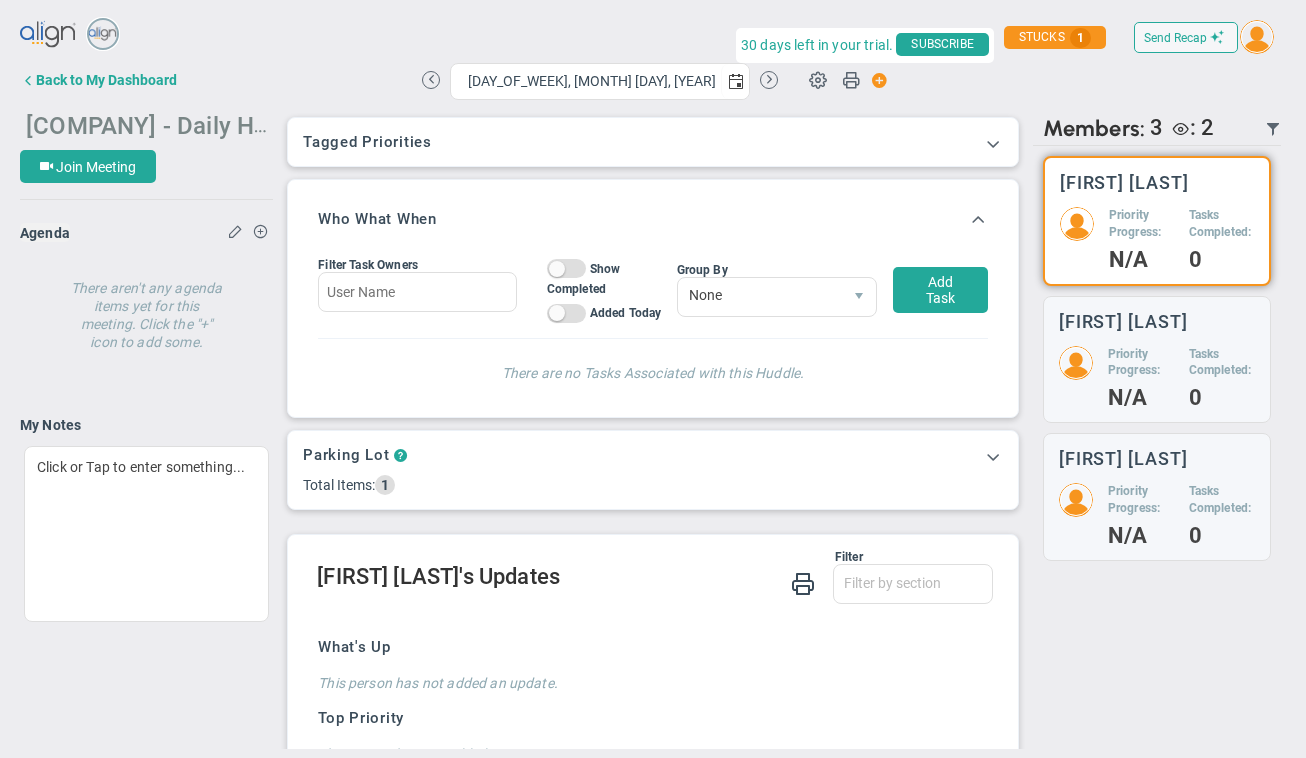 click on "[COMPANY] - Daily Huddle" at bounding box center (146, 125) 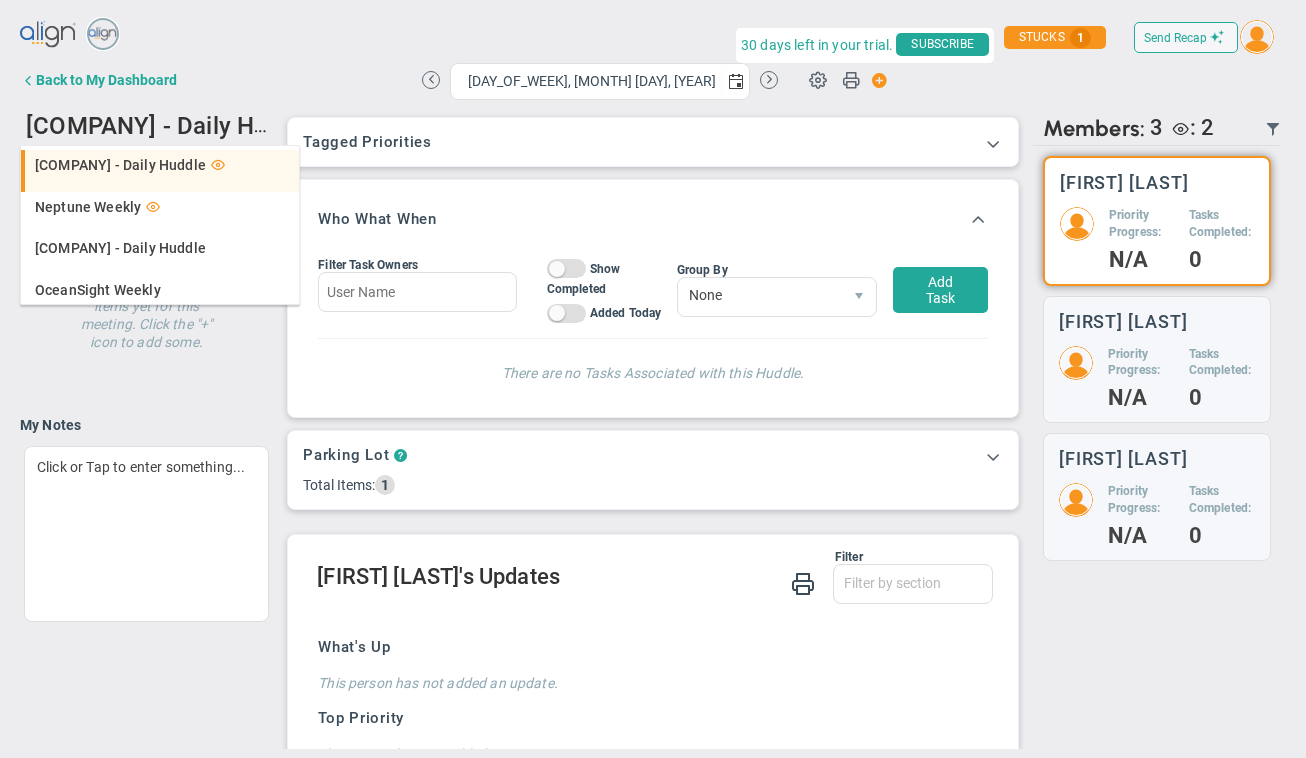 click on "[COMPANY] - Daily Huddle" at bounding box center (120, 165) 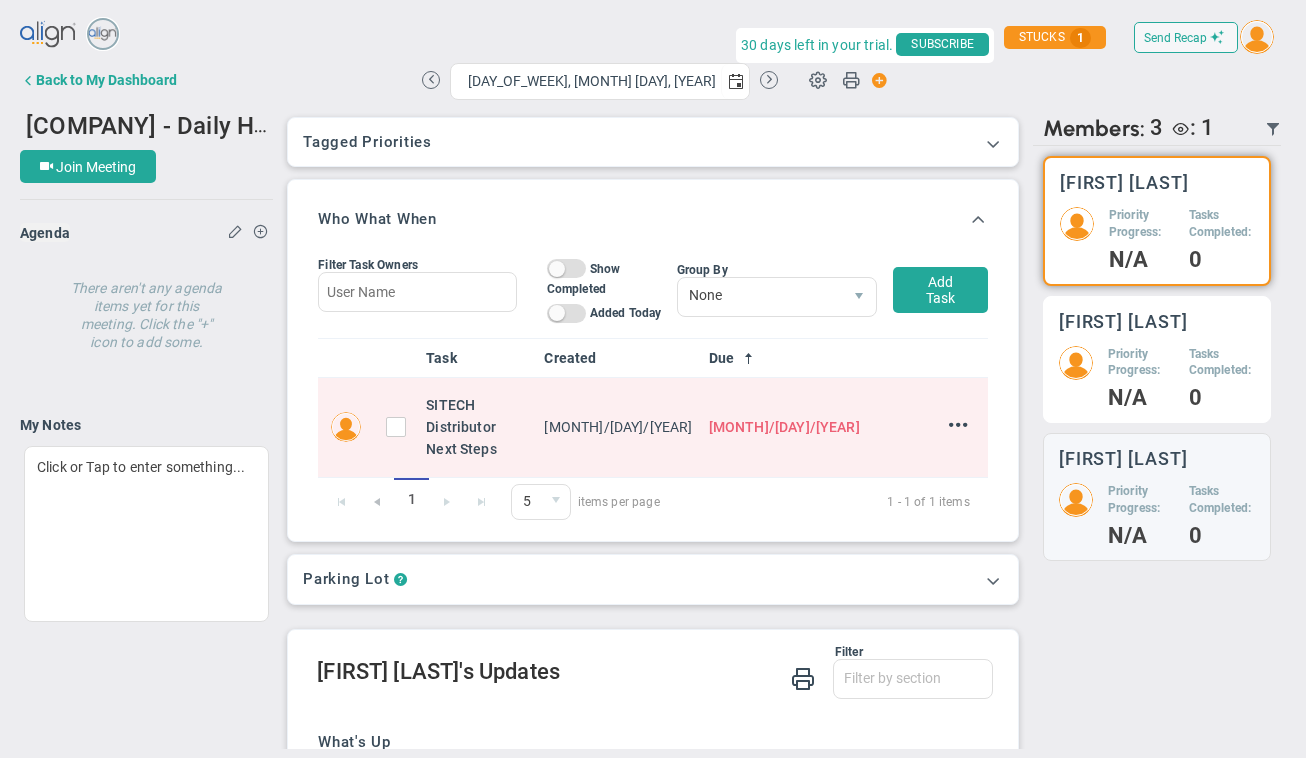 click on "Priority Progress:" at bounding box center (1141, 224) 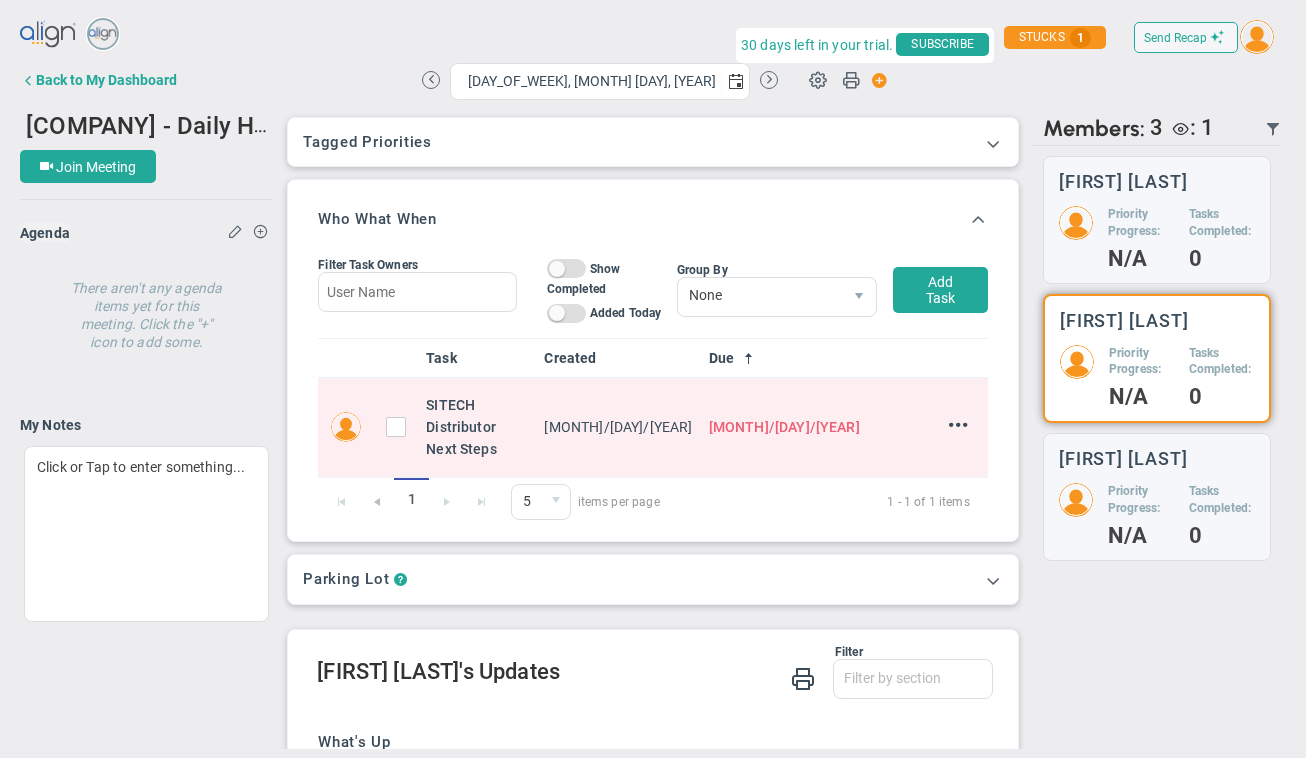scroll, scrollTop: 512, scrollLeft: 0, axis: vertical 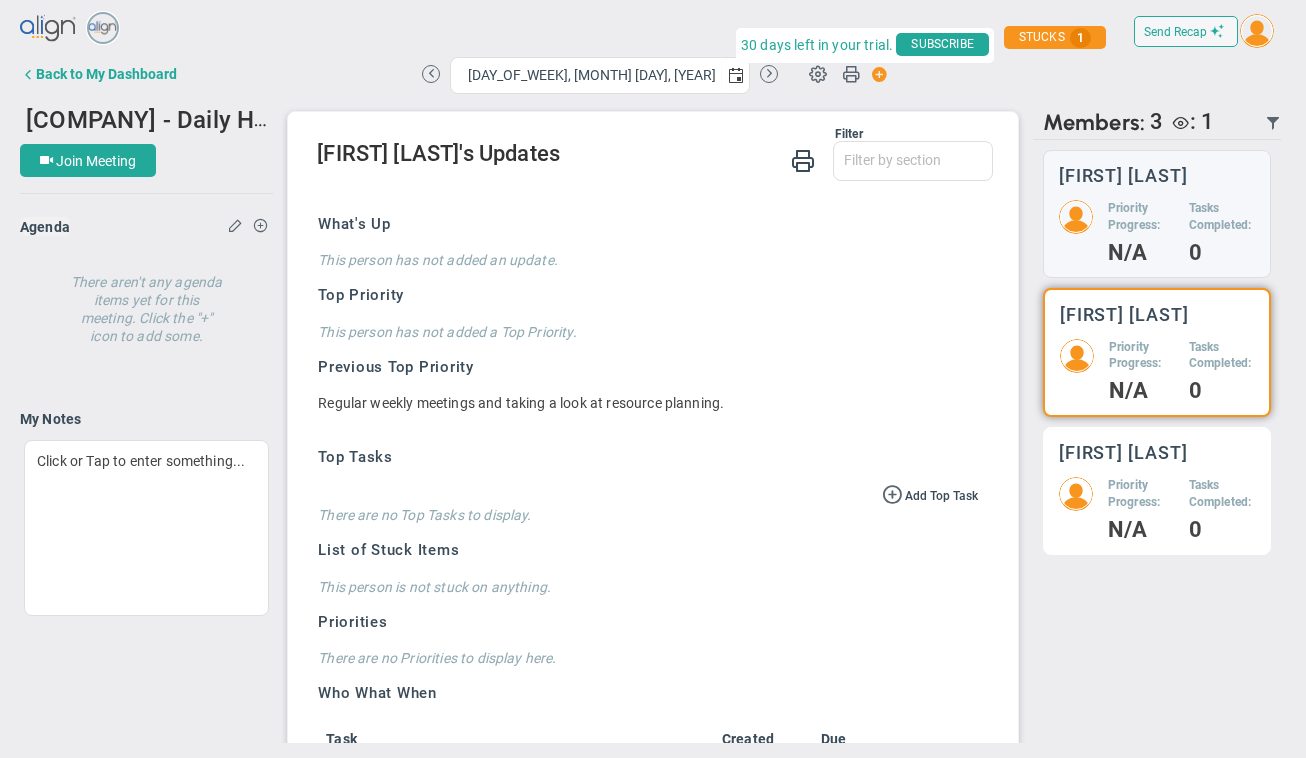 click on "Priority Progress:" at bounding box center (1141, 217) 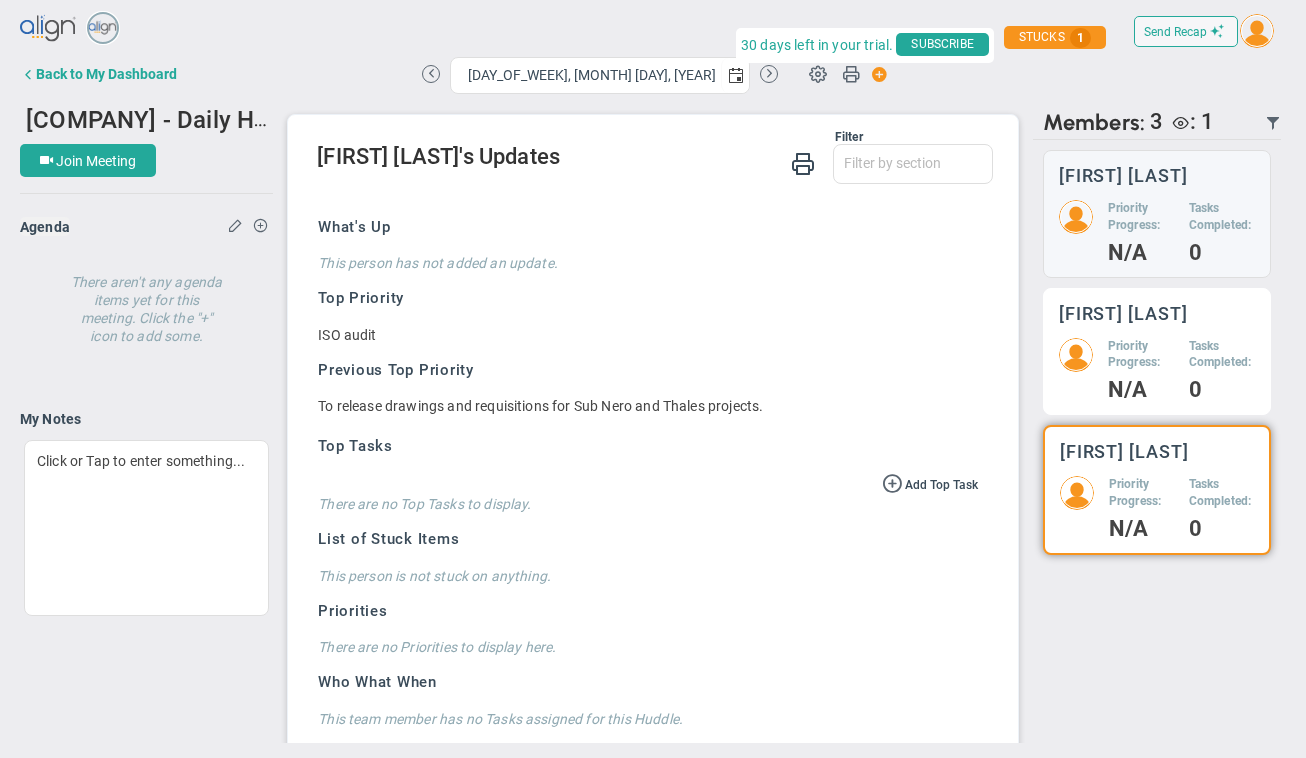 click on "Priority Progress:
N/A" at bounding box center [1141, 231] 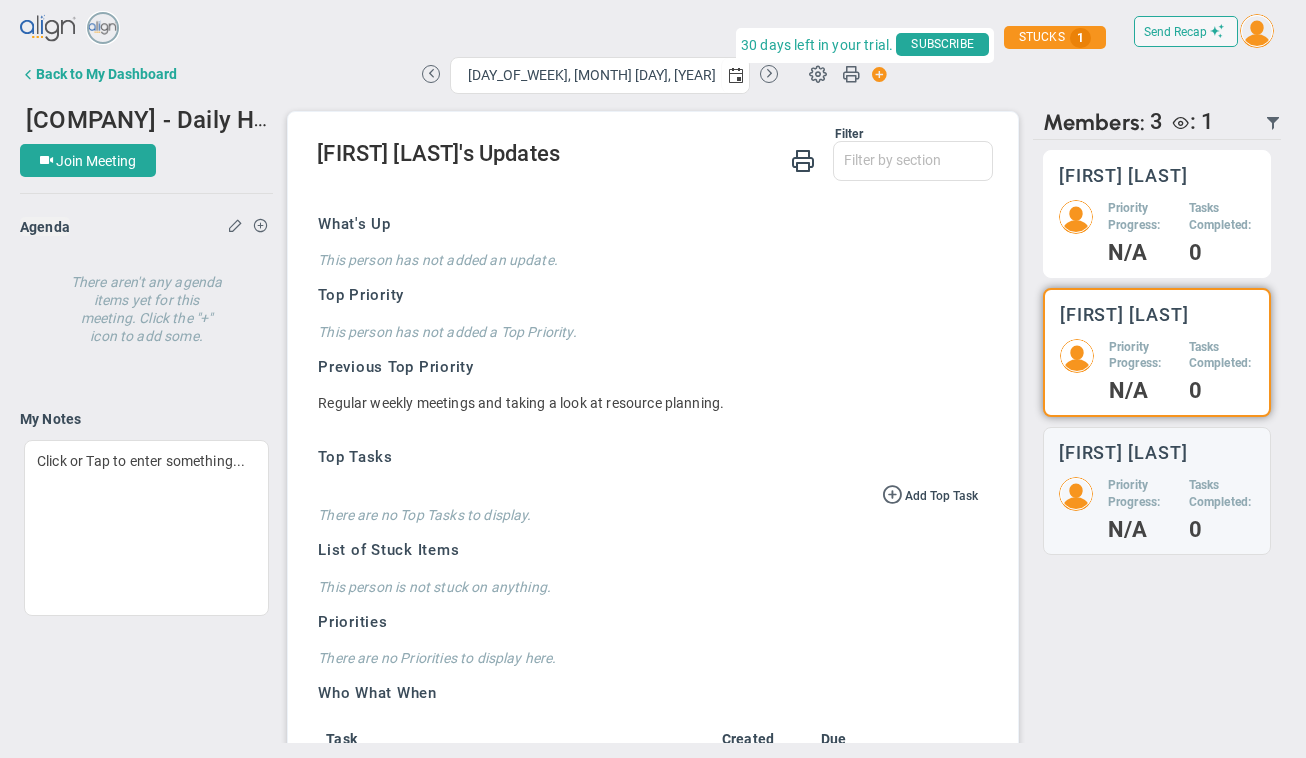 click on "Priority Progress:
N/A
Tasks Completed:
0" at bounding box center (1157, 231) 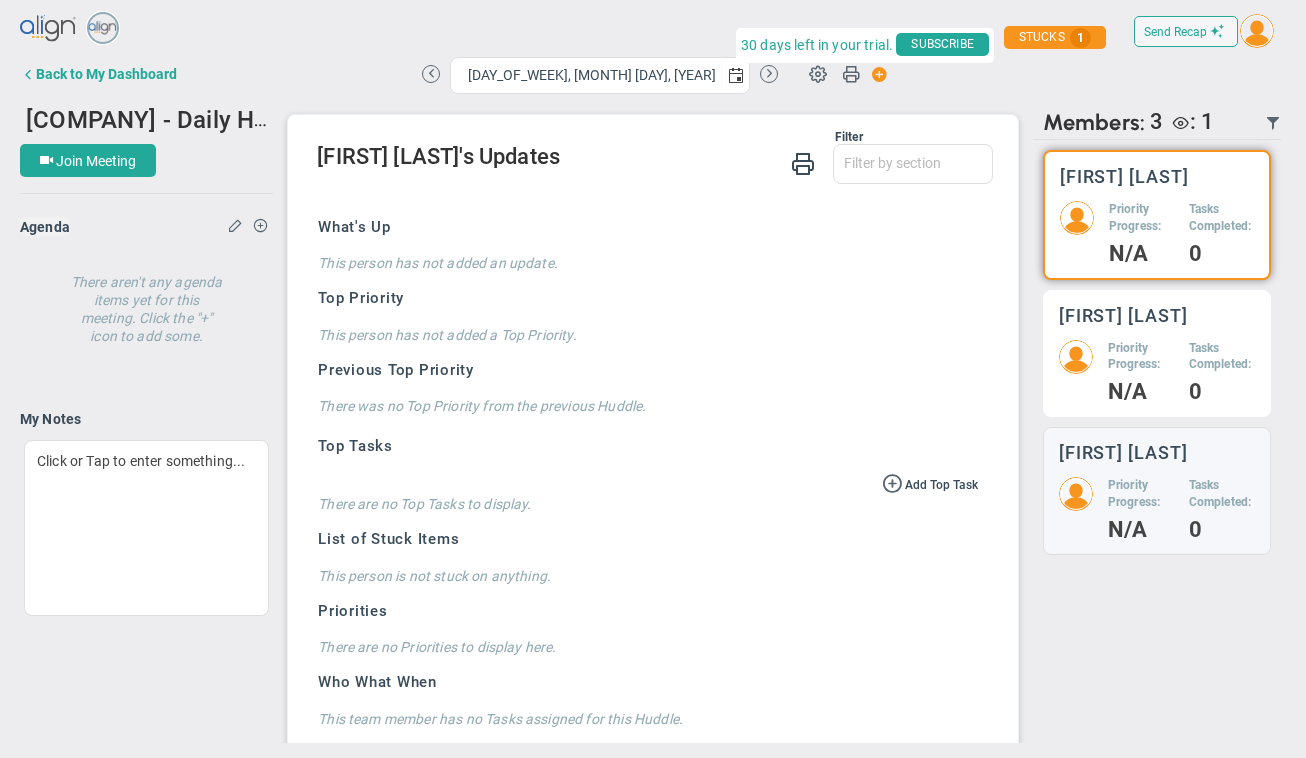 click on "[FIRST] [LAST]" at bounding box center [1124, 176] 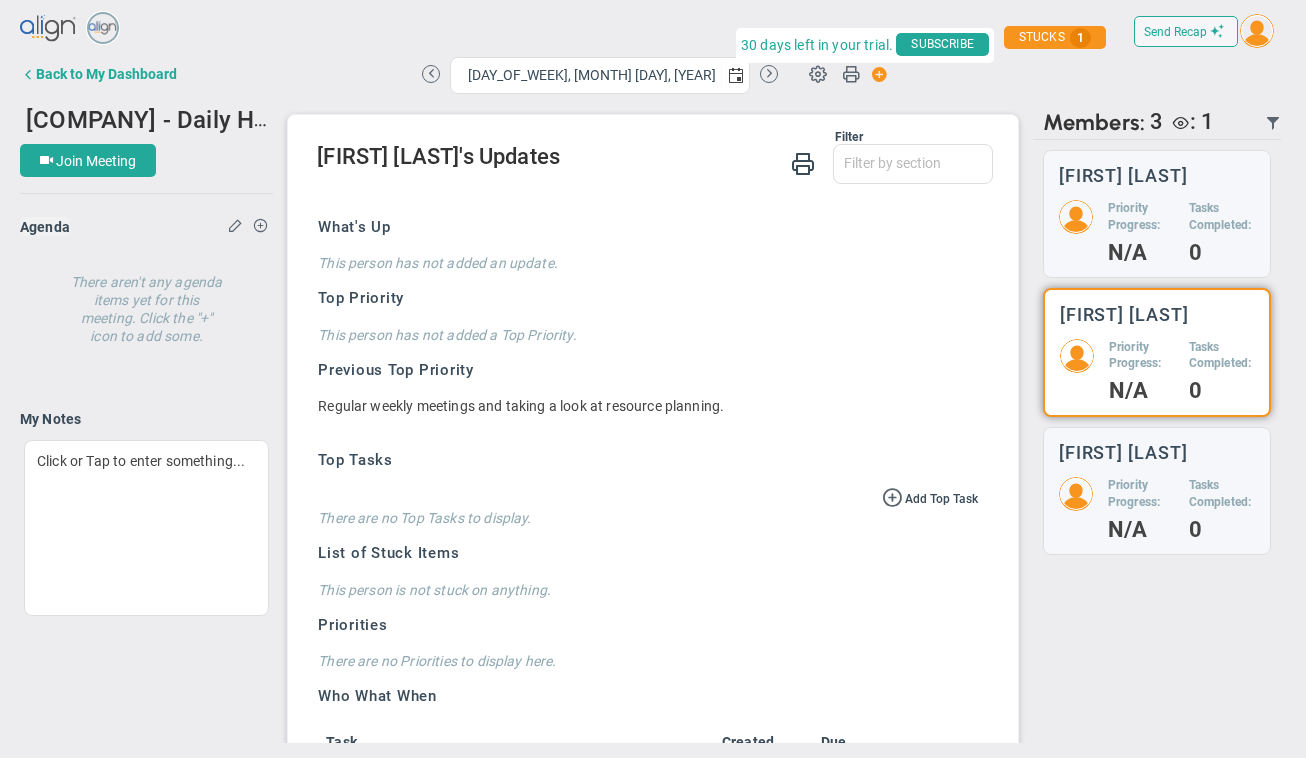 scroll, scrollTop: 512, scrollLeft: 0, axis: vertical 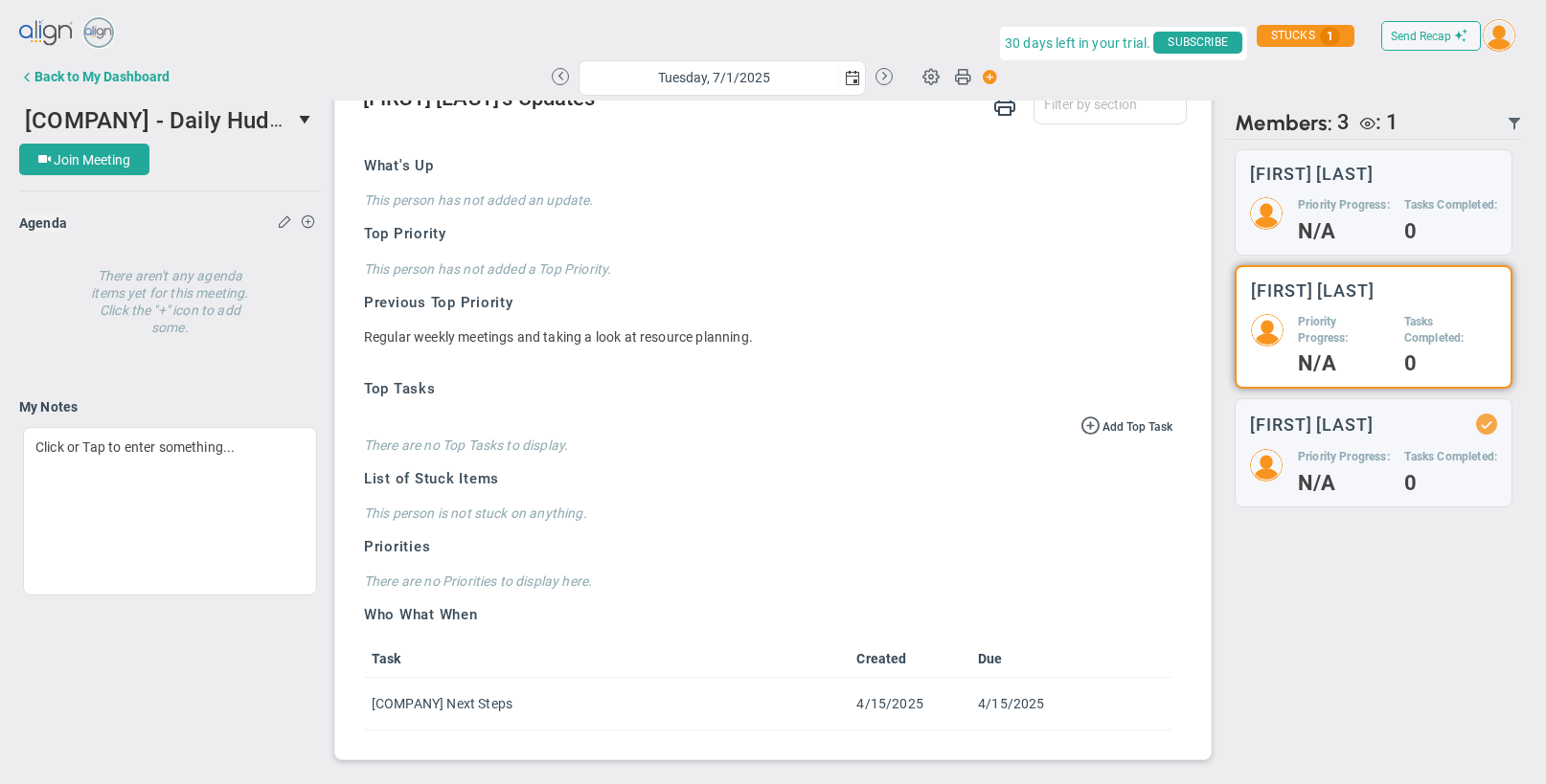 click on "Priority Progress:" at bounding box center (1344, 330) 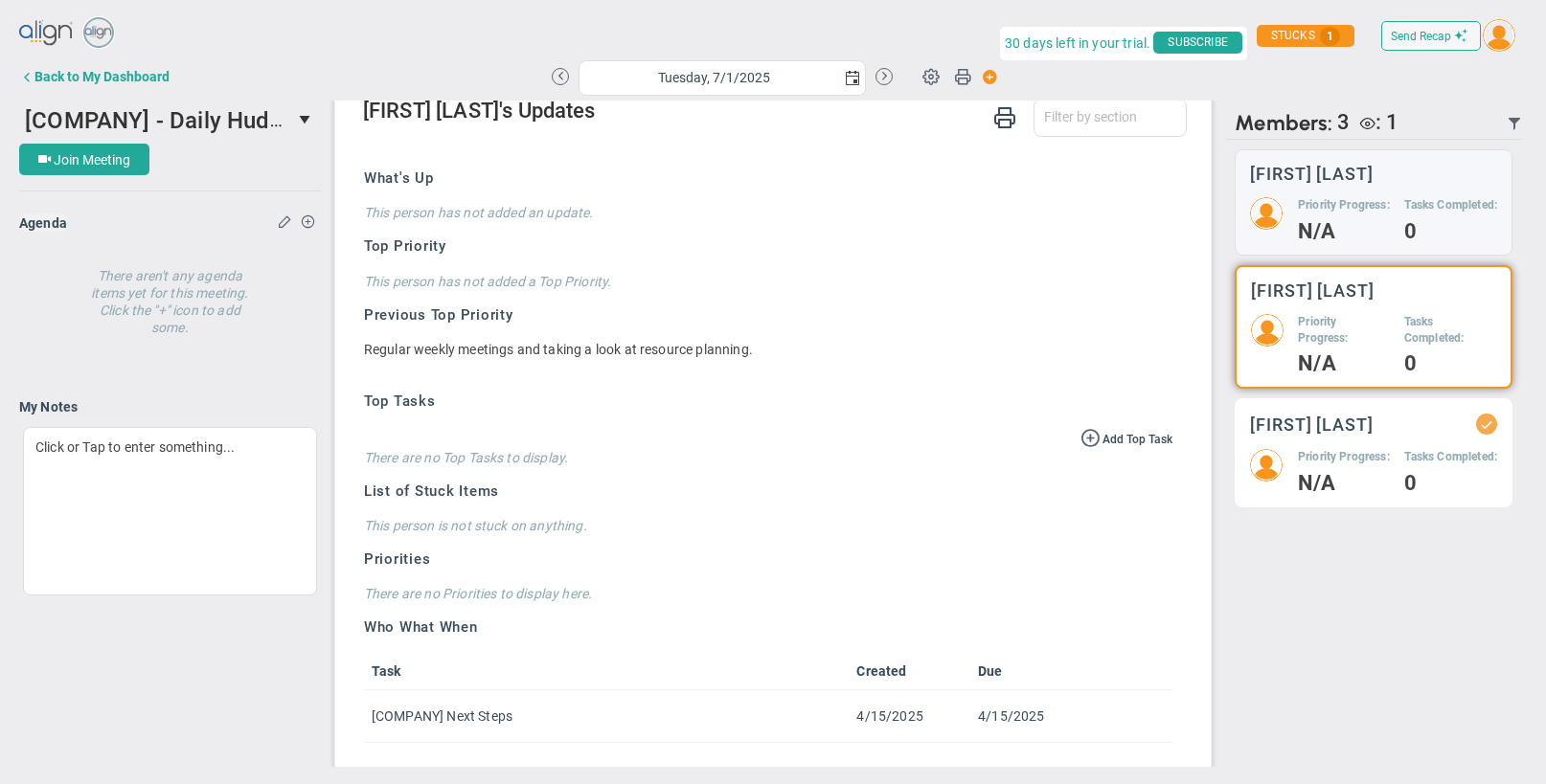 click on "N/A" at bounding box center (1344, 232) 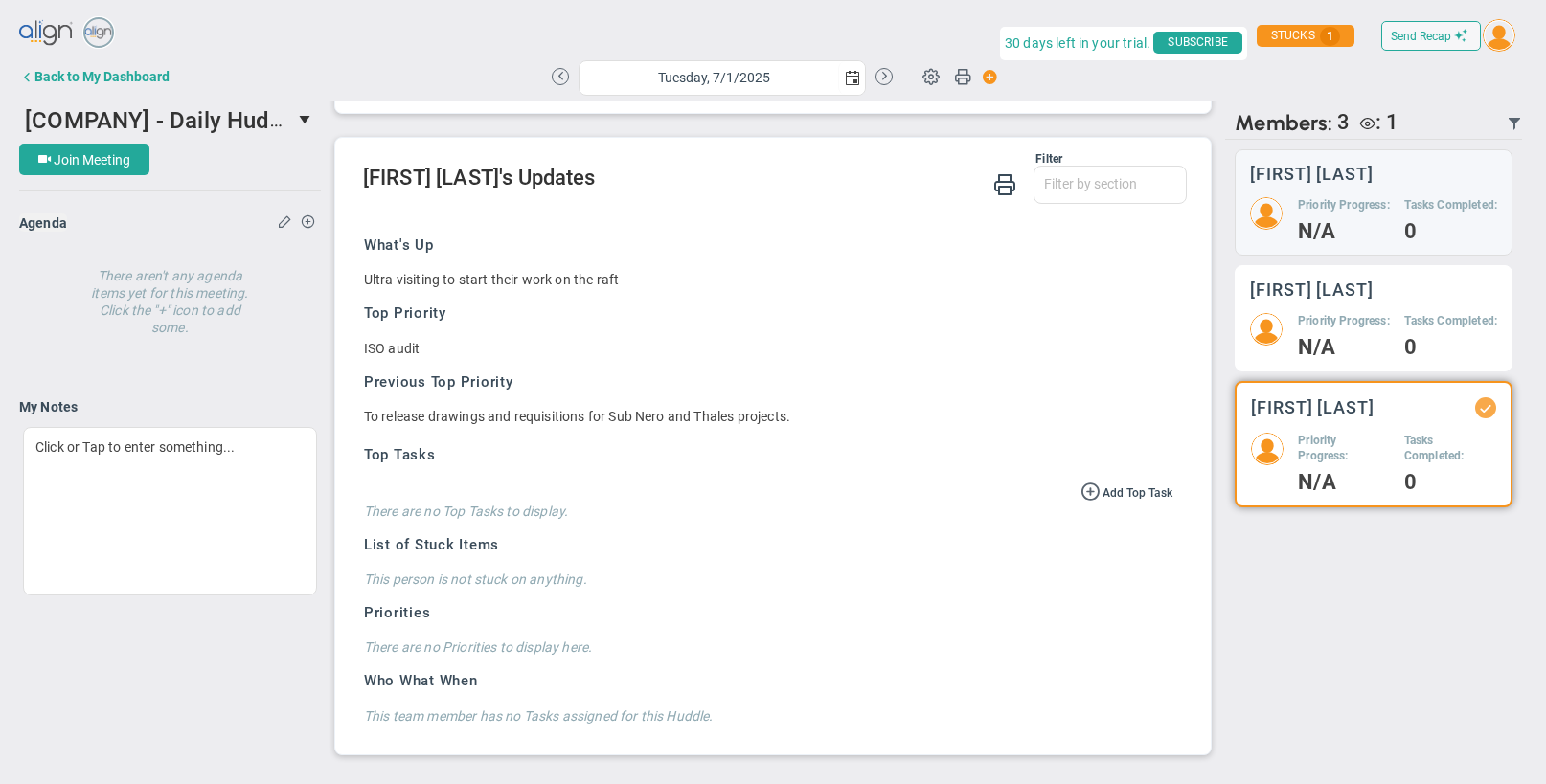 click on "Priority Progress:" at bounding box center (1344, 205) 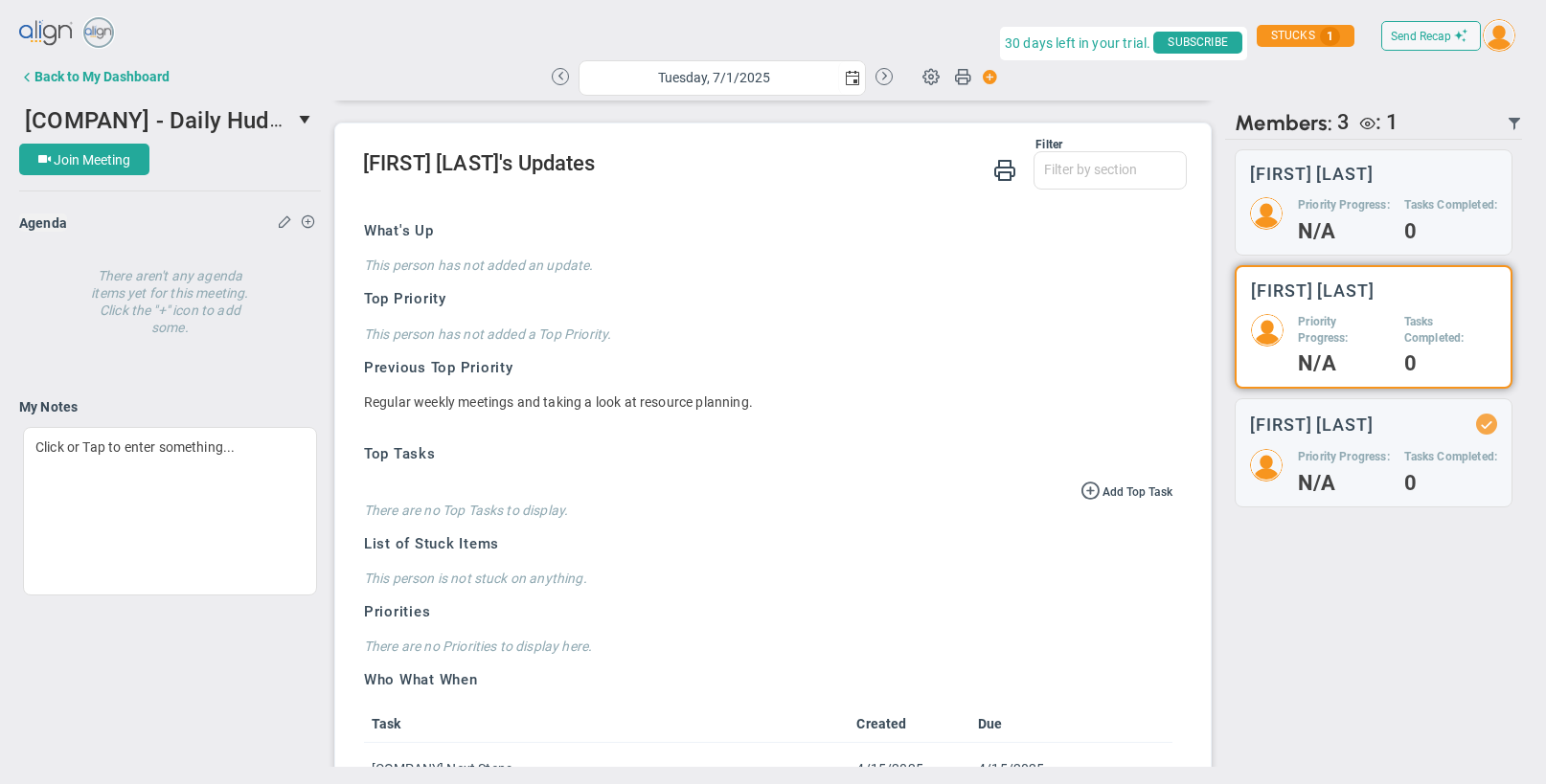 scroll, scrollTop: 473, scrollLeft: 0, axis: vertical 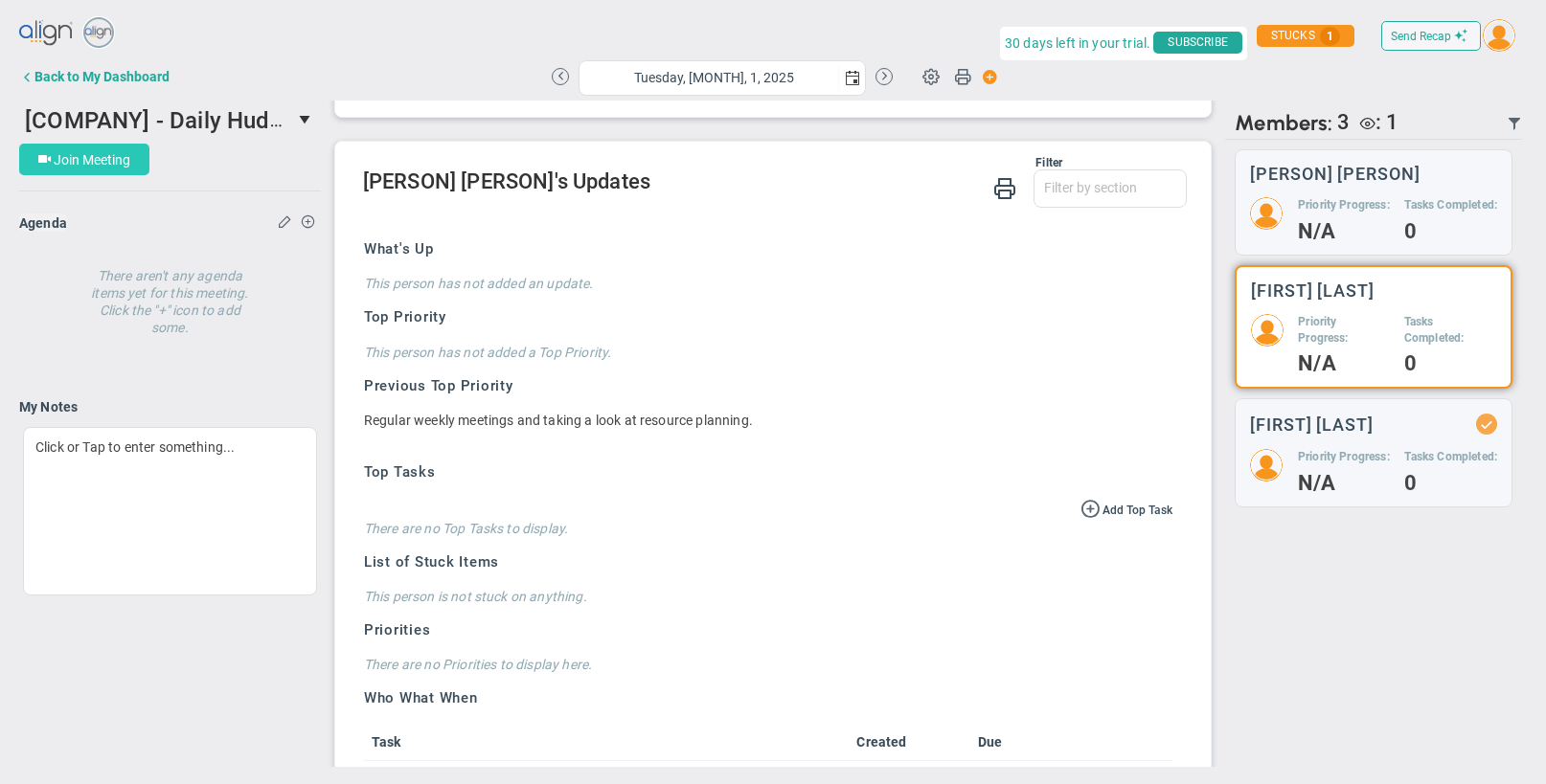 click on "Join Meeting" at bounding box center (92, 160) 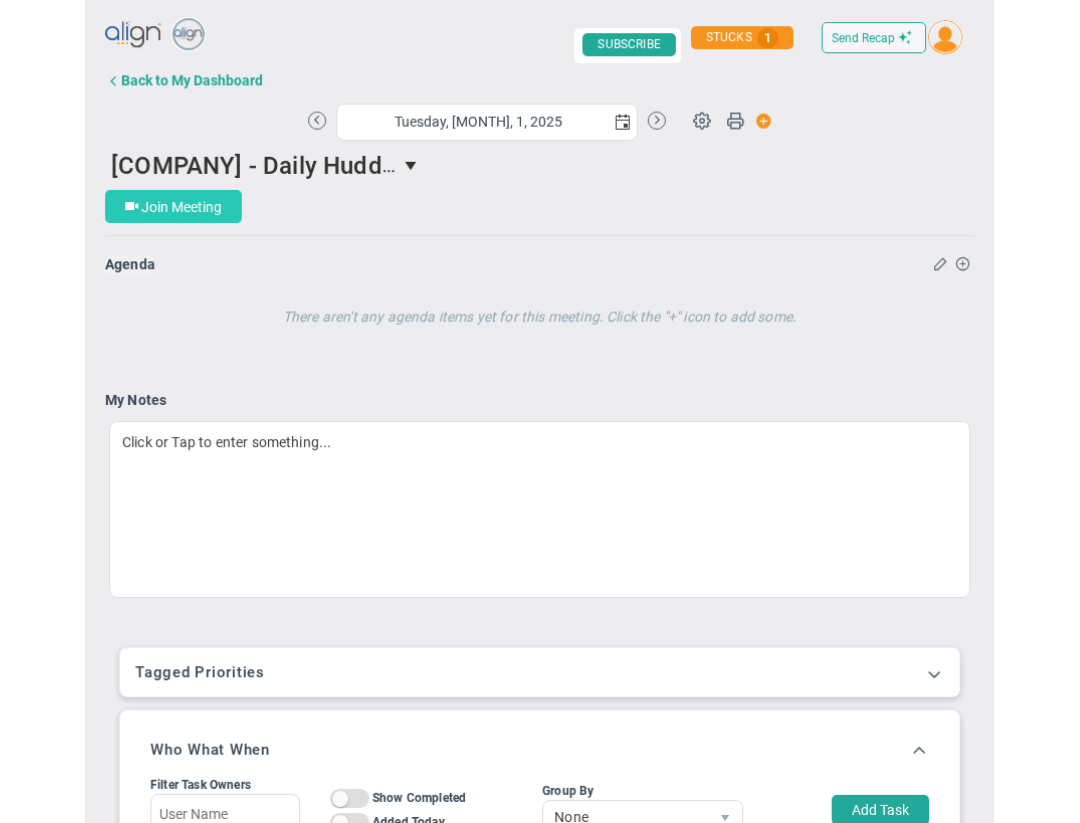 scroll, scrollTop: 0, scrollLeft: 0, axis: both 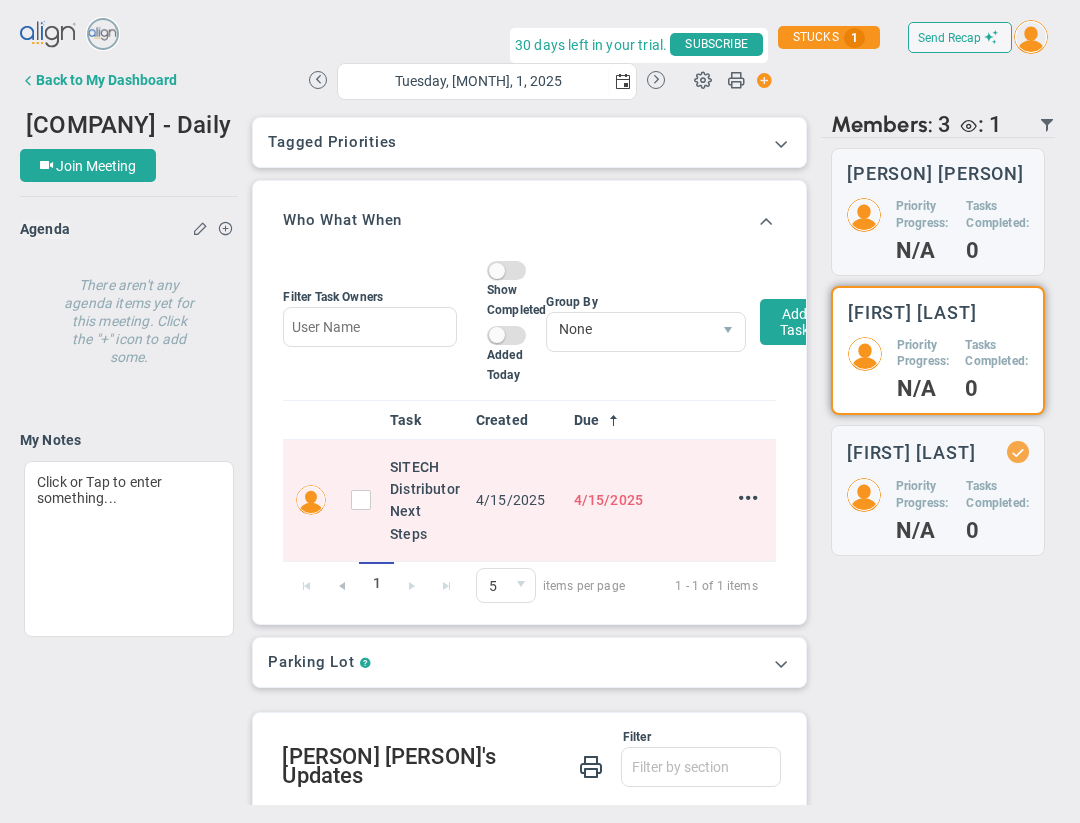 click on "Tasks Completed:" at bounding box center (924, 354) 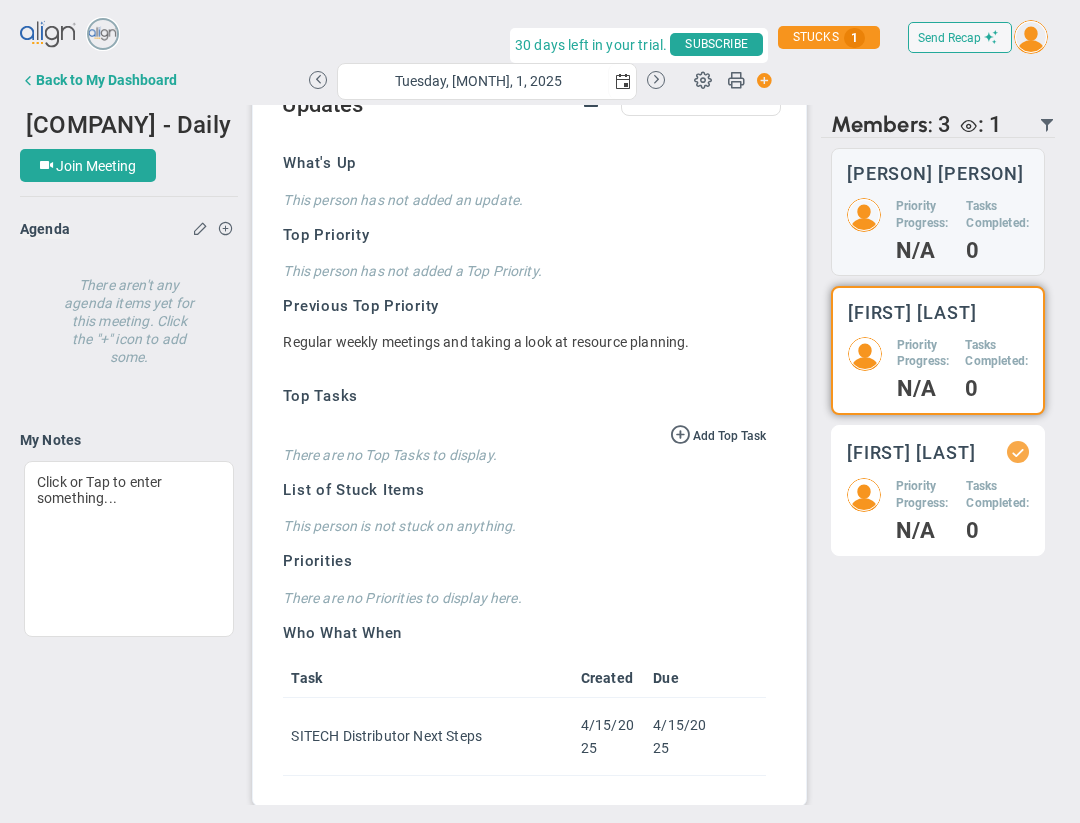 click at bounding box center (864, 215) 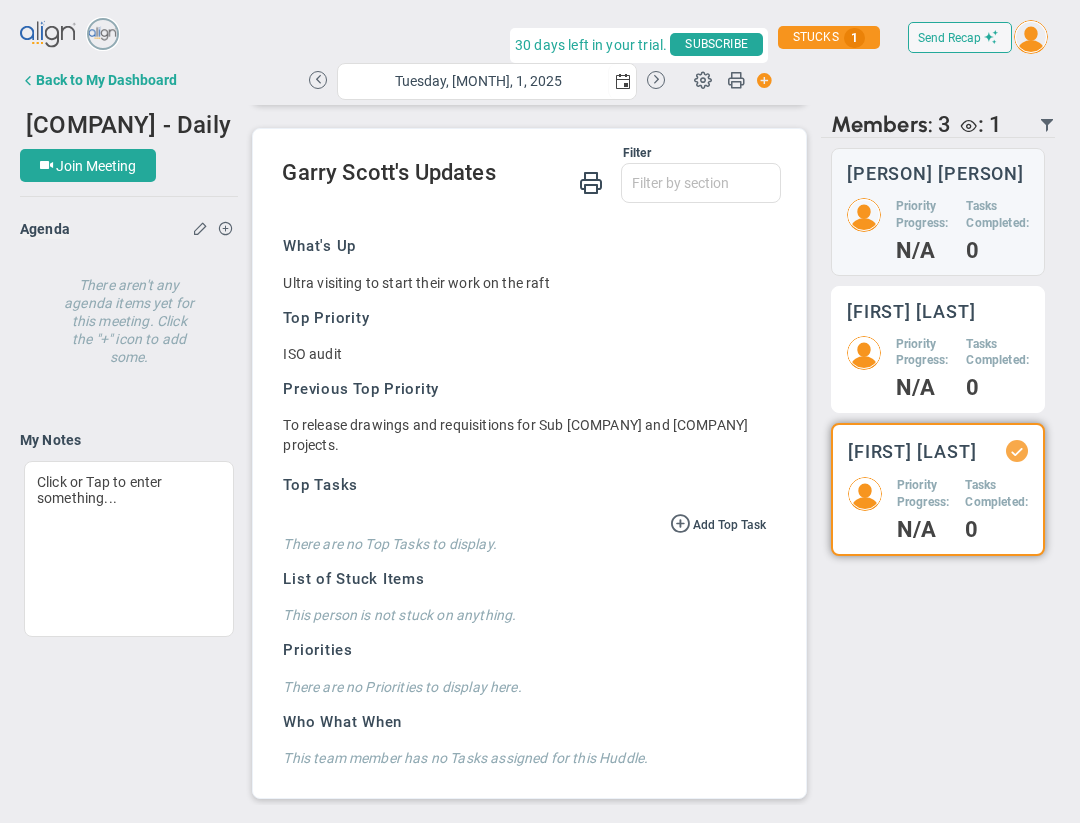 click on "Neil Dearing
Priority Progress:
N/A
Tasks Completed:
0" at bounding box center [938, 212] 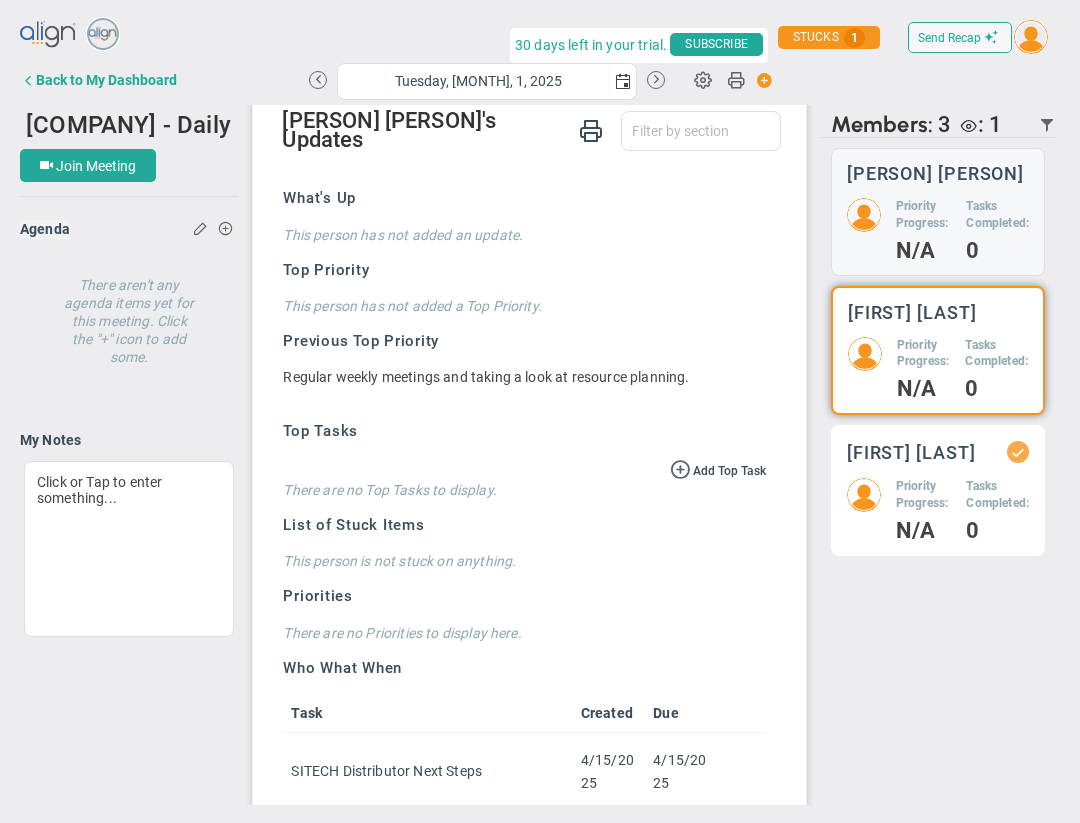 click on "Garry Scott
Priority Progress:
N/A
Tasks Completed:
0" at bounding box center (938, 212) 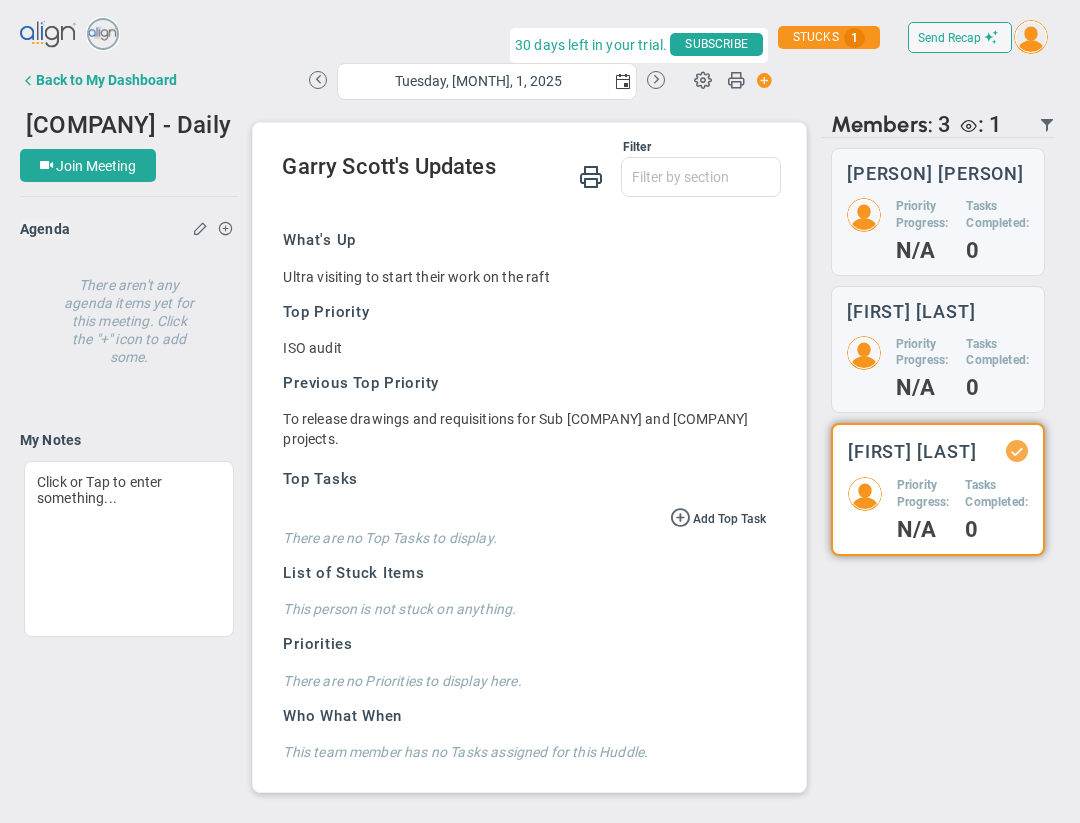 scroll, scrollTop: 584, scrollLeft: 0, axis: vertical 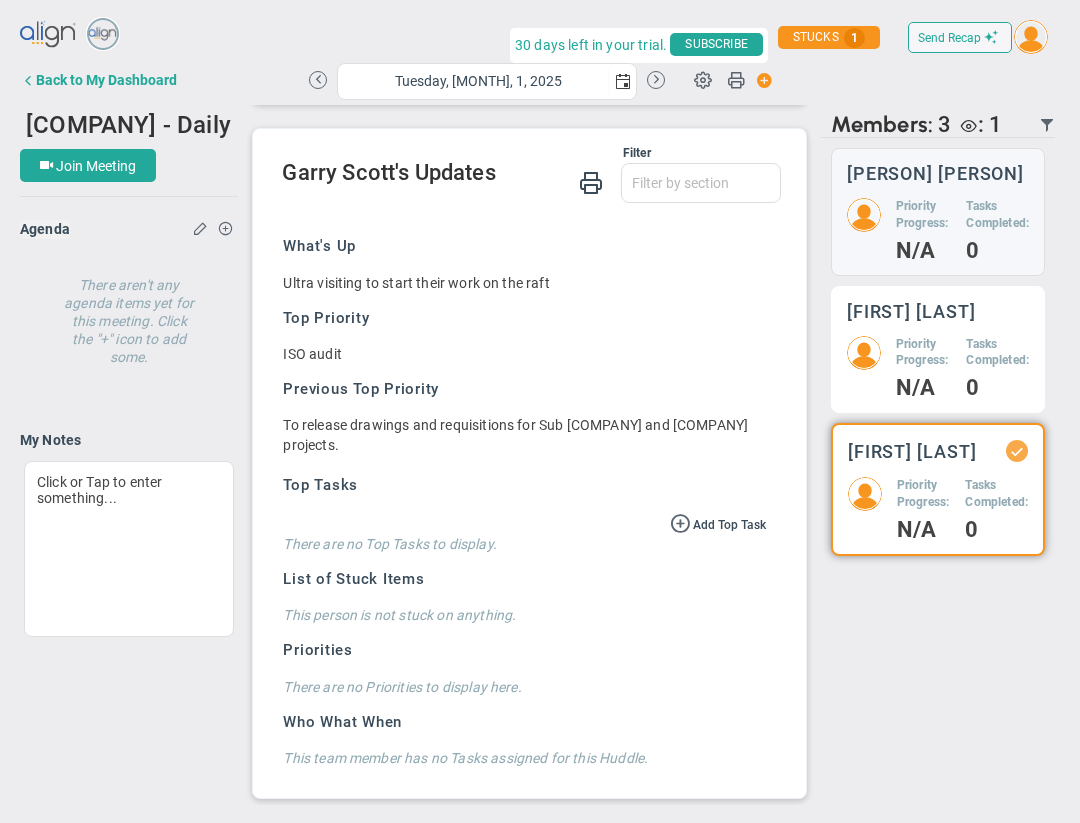 click on "Priority Progress:" at bounding box center [924, 215] 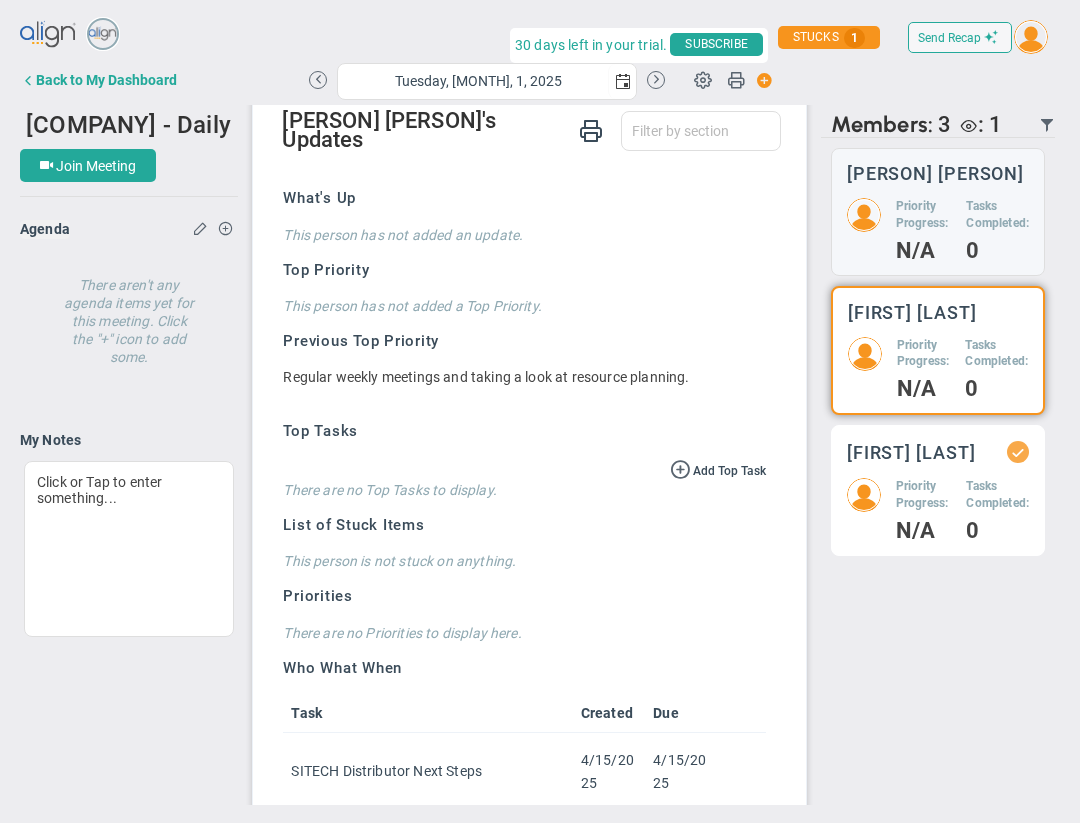 click on "Garry Scott
Priority Progress:
N/A
Tasks Completed:
0" at bounding box center (938, 212) 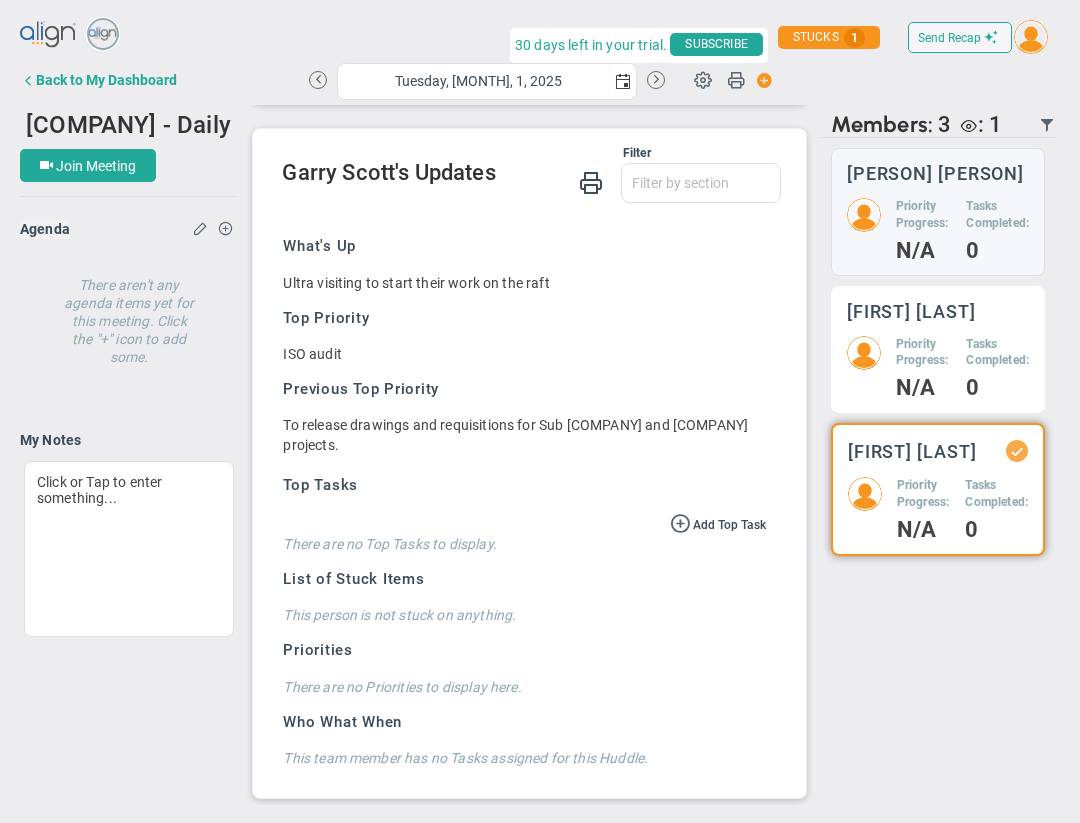 click on "Priority Progress:" at bounding box center (924, 215) 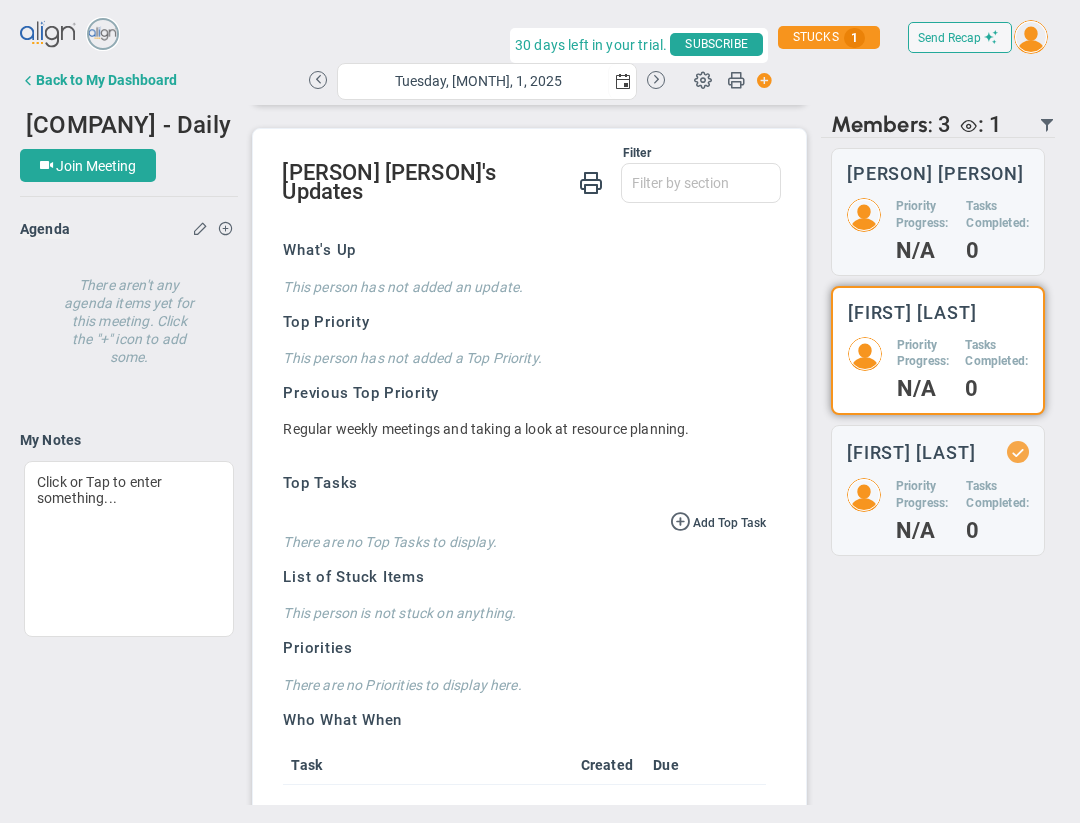 scroll, scrollTop: 636, scrollLeft: 0, axis: vertical 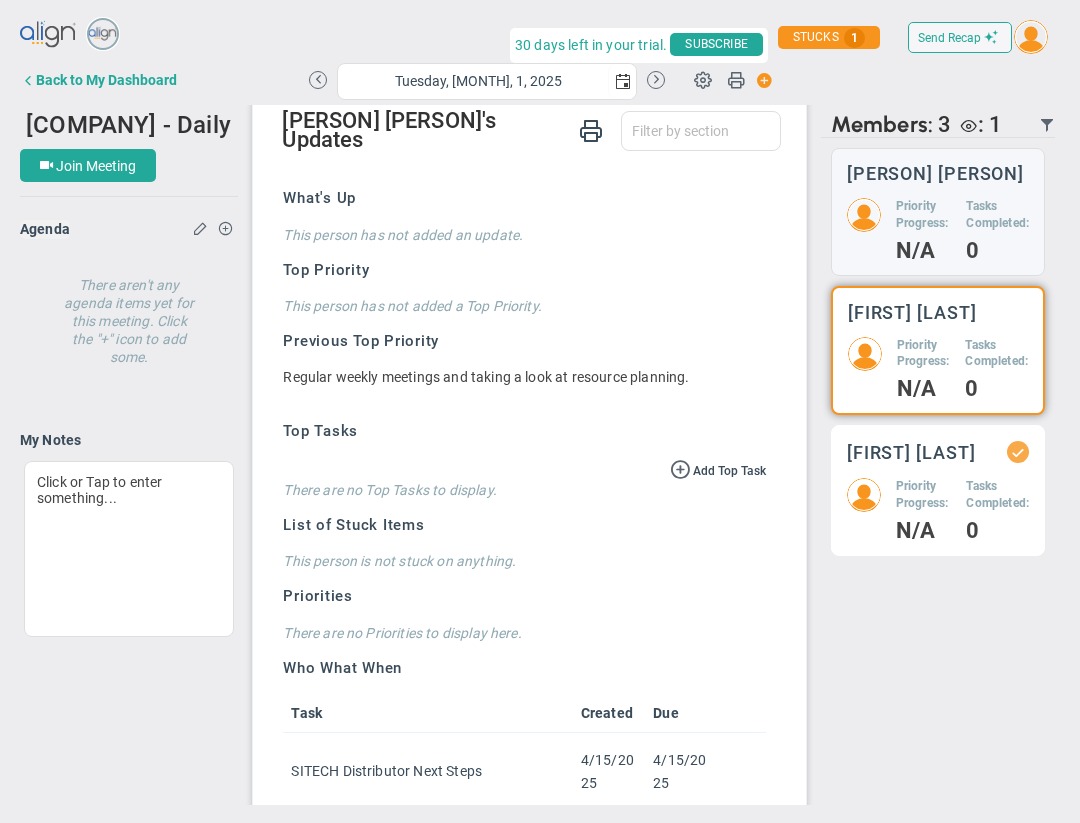 click on "Garry Scott
Priority Progress:
N/A
Tasks Completed:
0" at bounding box center (938, 212) 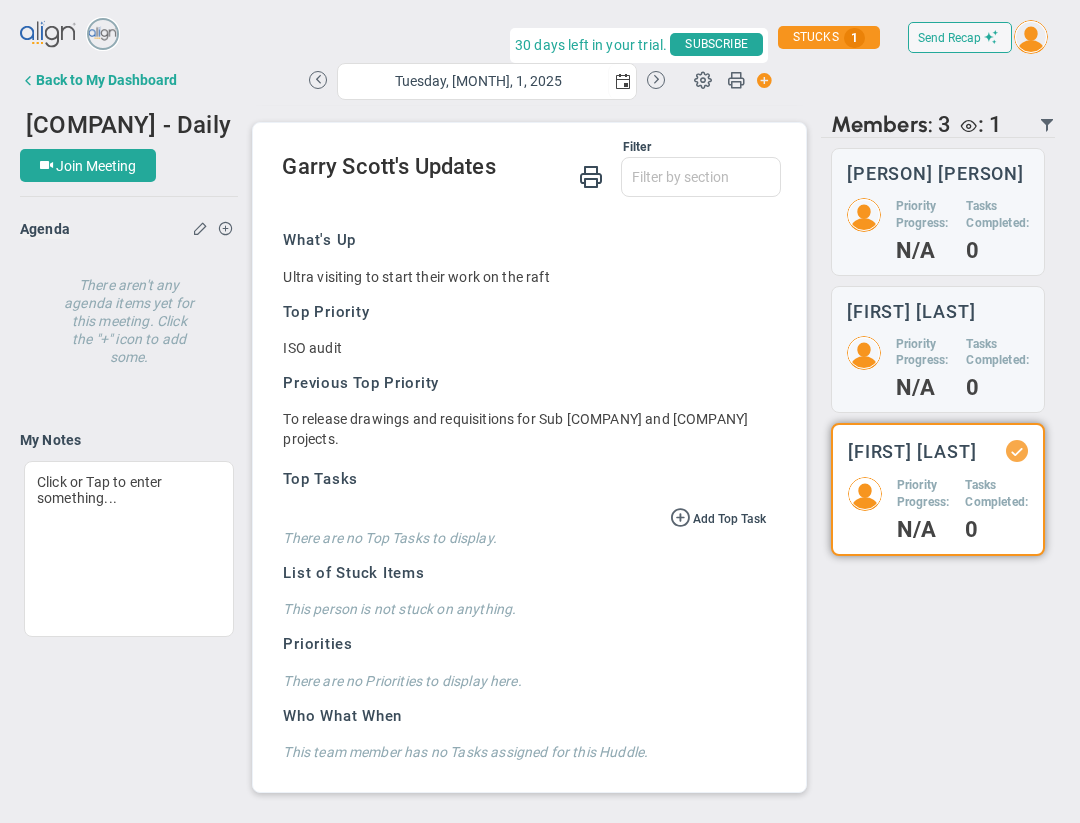 scroll, scrollTop: 584, scrollLeft: 0, axis: vertical 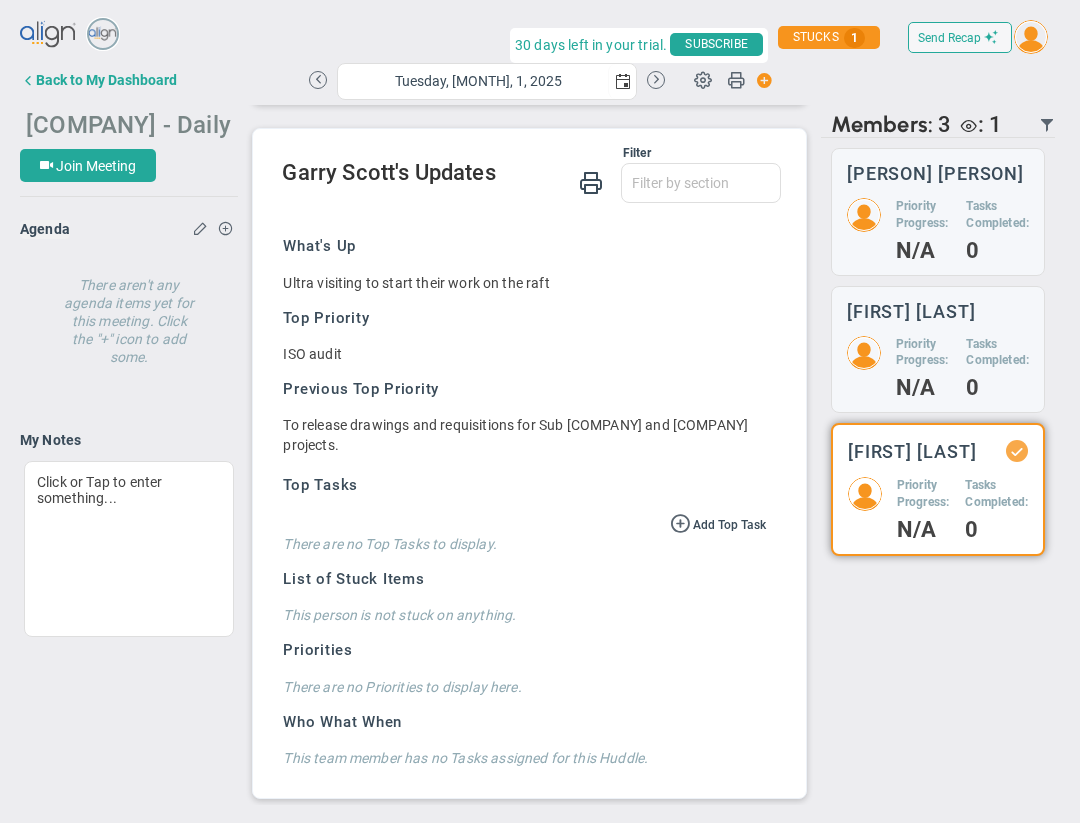 click on "[COMPANY] - Daily Huddle" at bounding box center [170, 123] 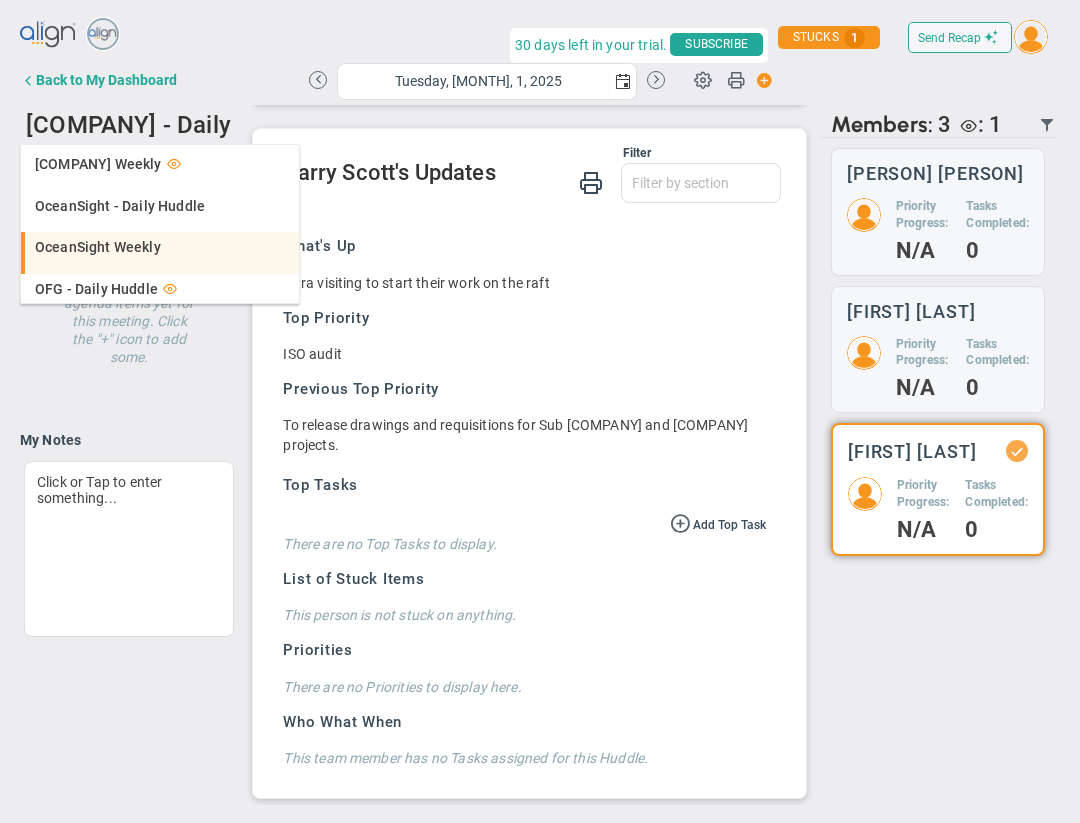 click on "OceanSight Weekly" at bounding box center [98, 247] 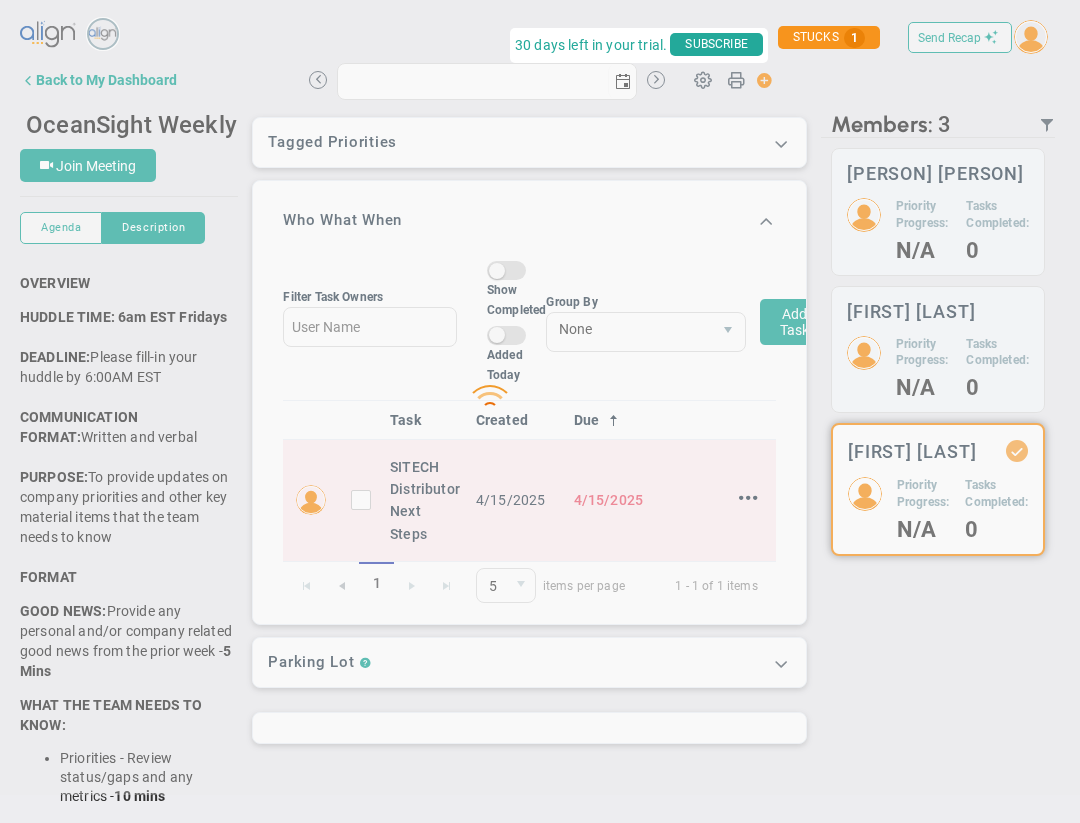 scroll, scrollTop: 0, scrollLeft: 0, axis: both 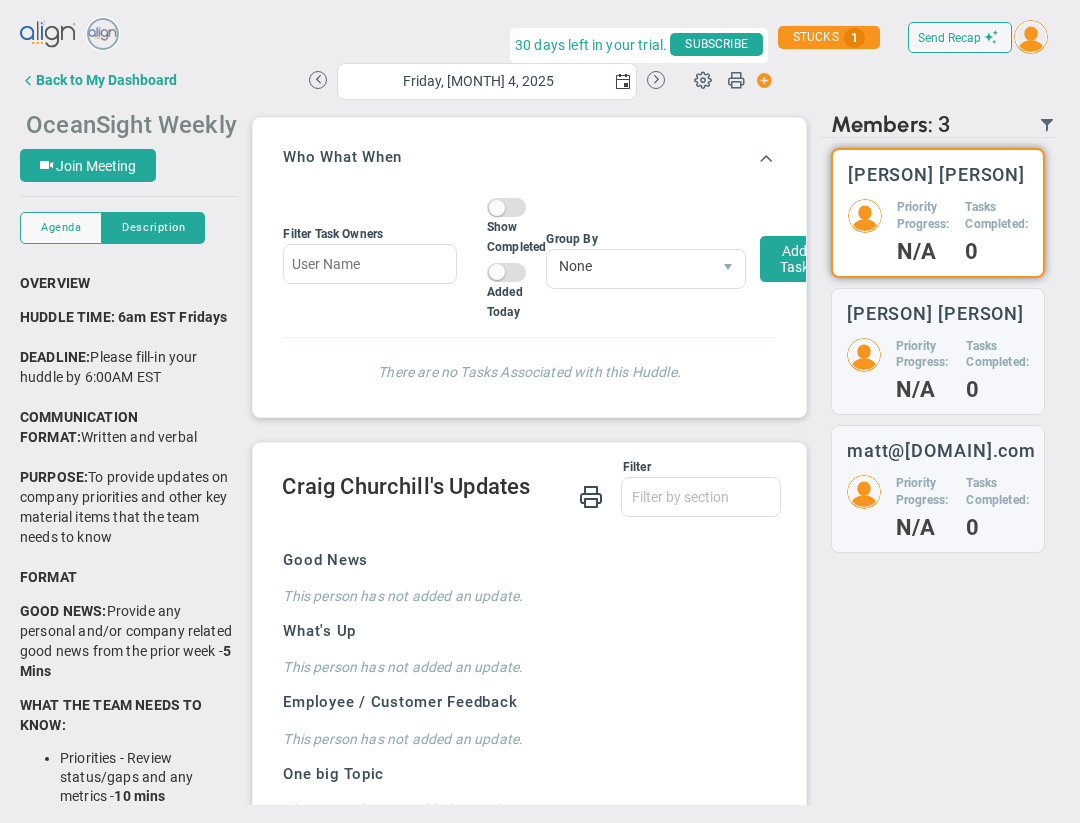 click on "OceanSight Weekly" at bounding box center [131, 125] 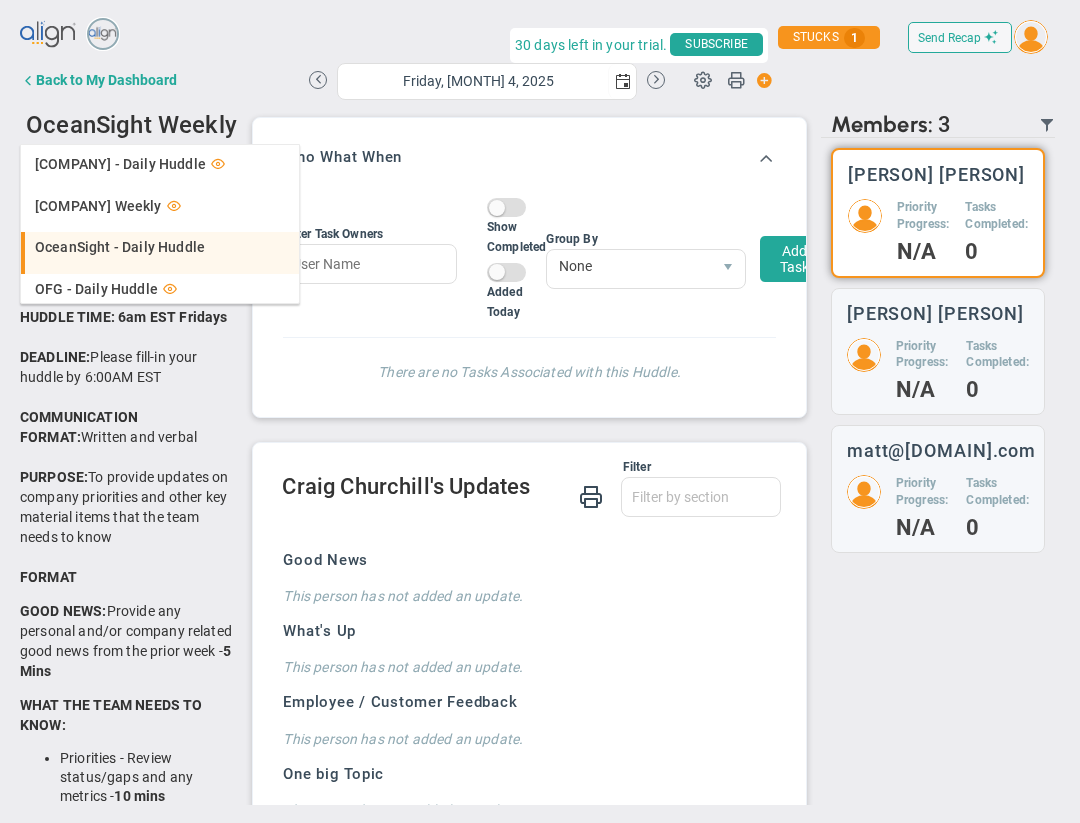 click on "OceanSight - Daily Huddle" at bounding box center [120, 247] 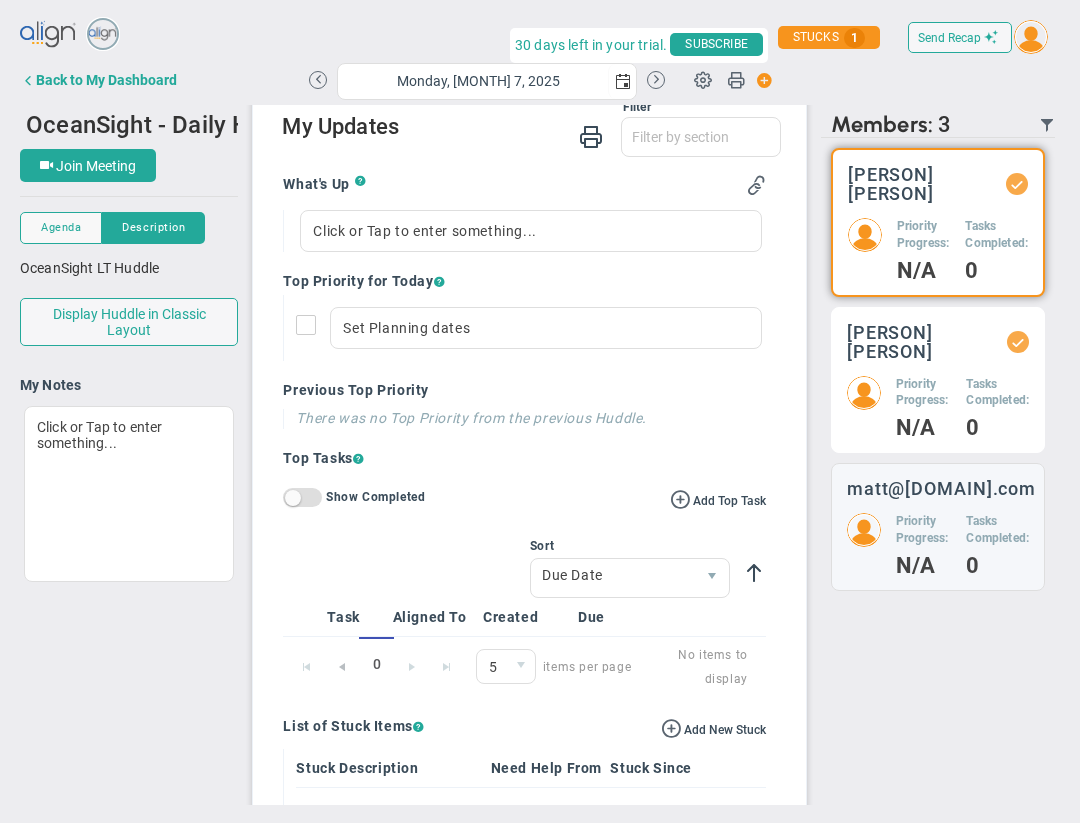 click on "Tyler Van Schoonhoven
Priority Progress:
N/A
Tasks Completed:
0" at bounding box center (938, 222) 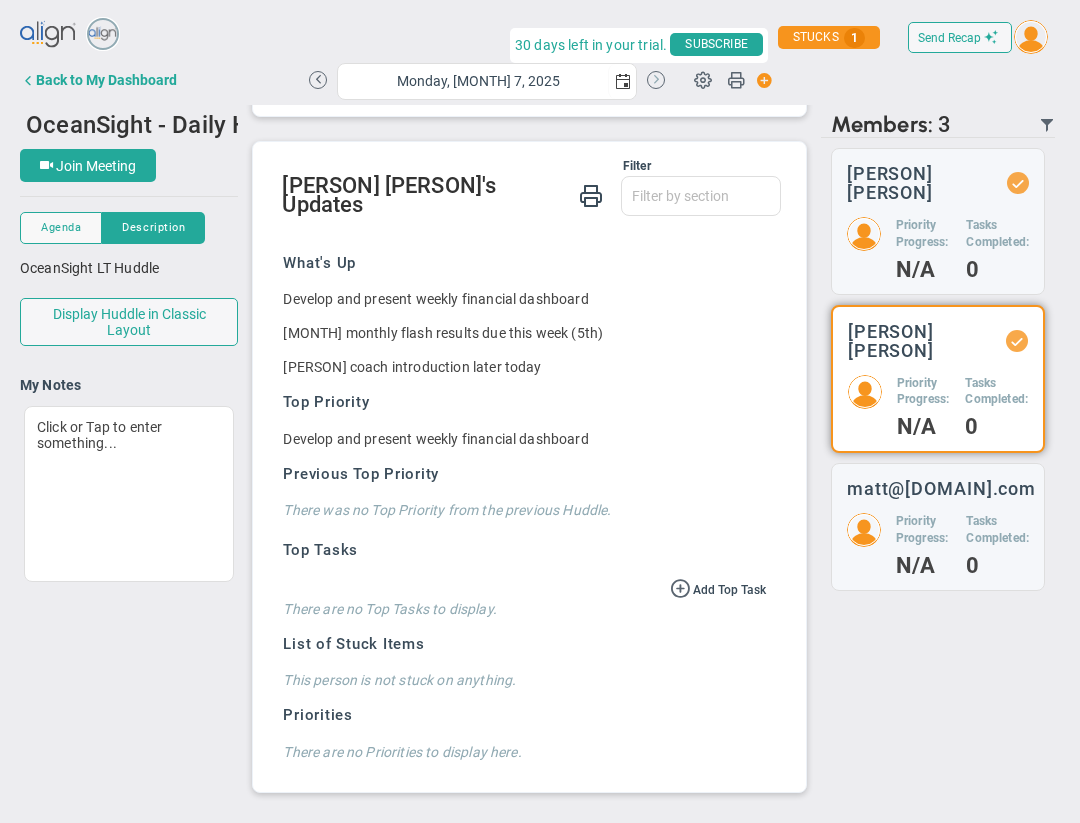 click at bounding box center (656, 80) 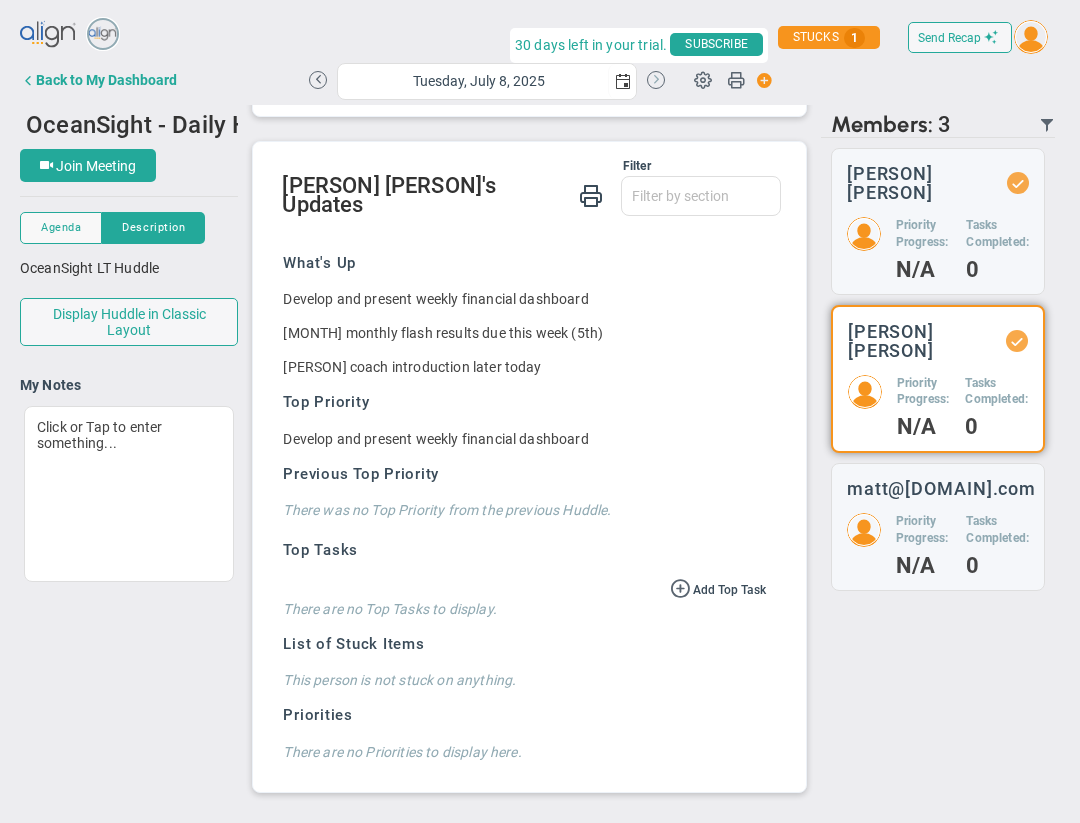 scroll, scrollTop: 0, scrollLeft: 0, axis: both 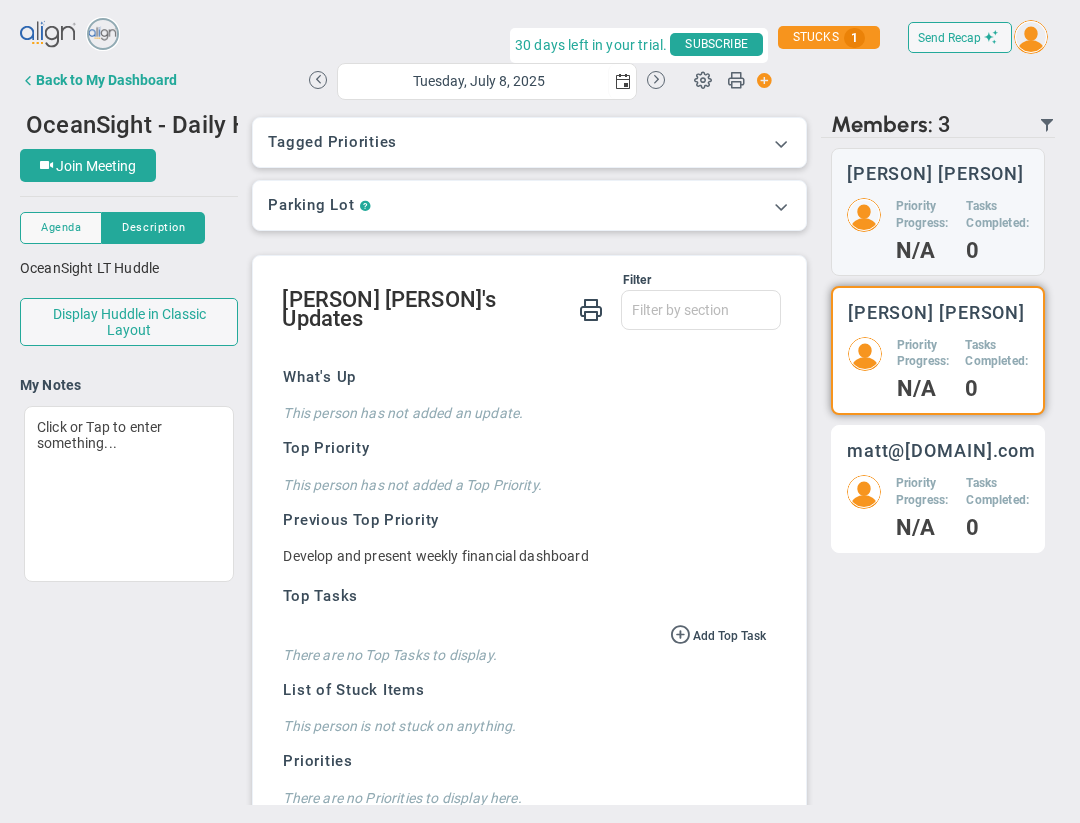 click on "matt@oceansight.com
Priority Progress:
N/A
Tasks Completed:
0" at bounding box center [938, 212] 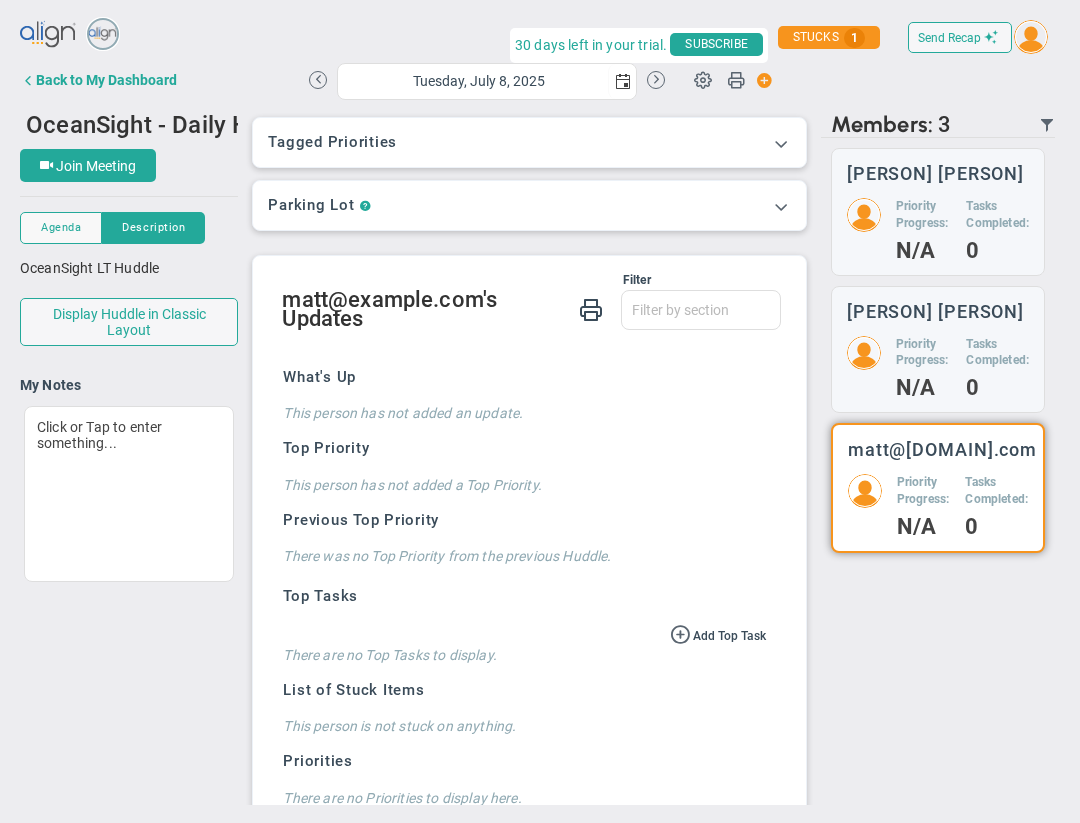 scroll, scrollTop: 46, scrollLeft: 0, axis: vertical 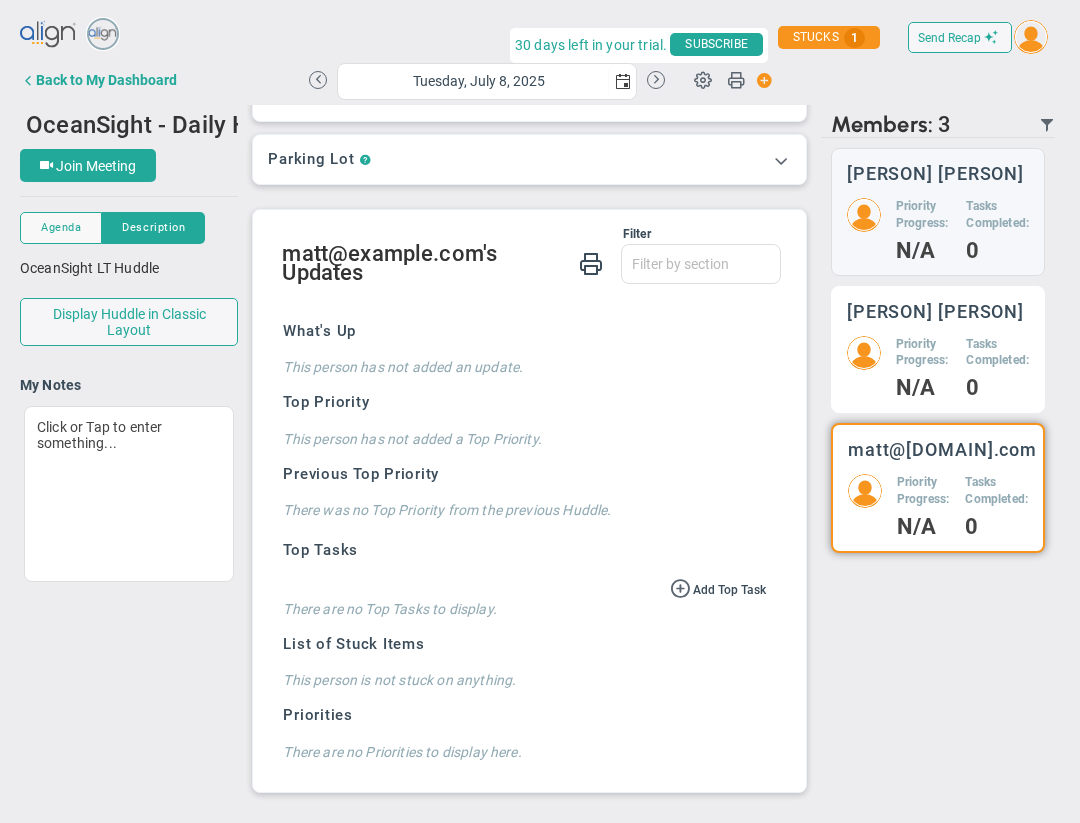 click on "Priority Progress:" at bounding box center (924, 215) 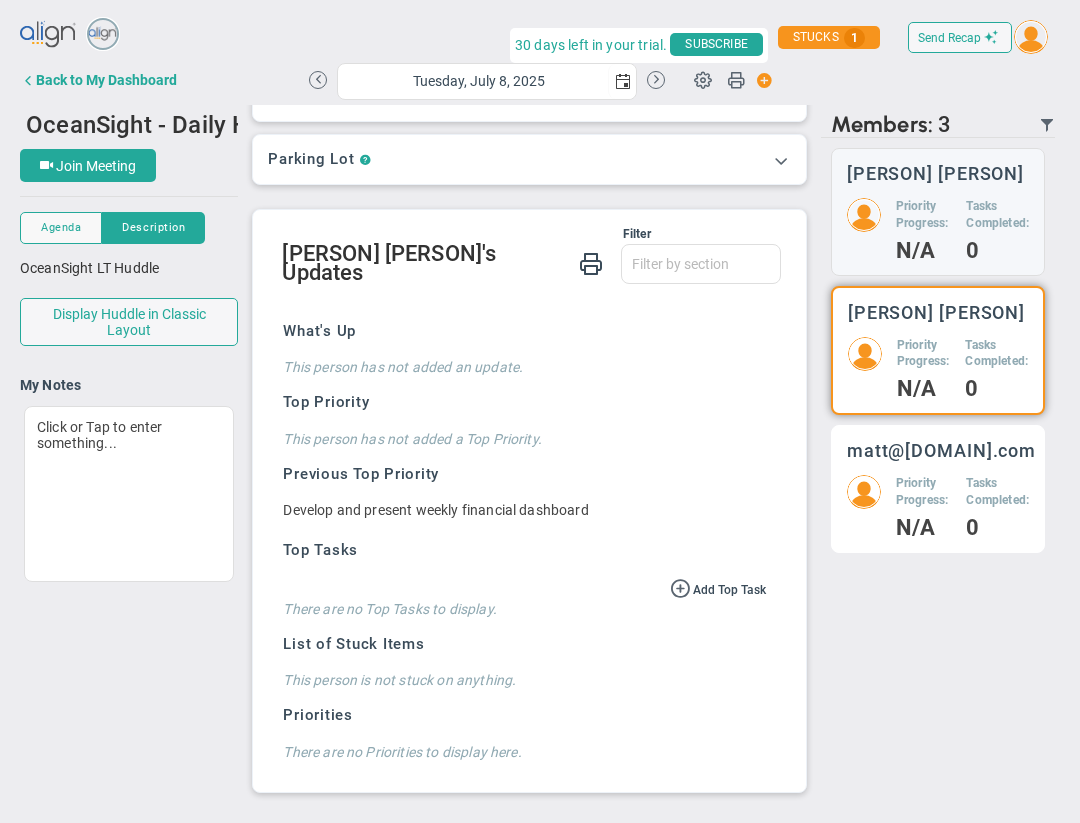 click on "Priority Progress:" at bounding box center (924, 215) 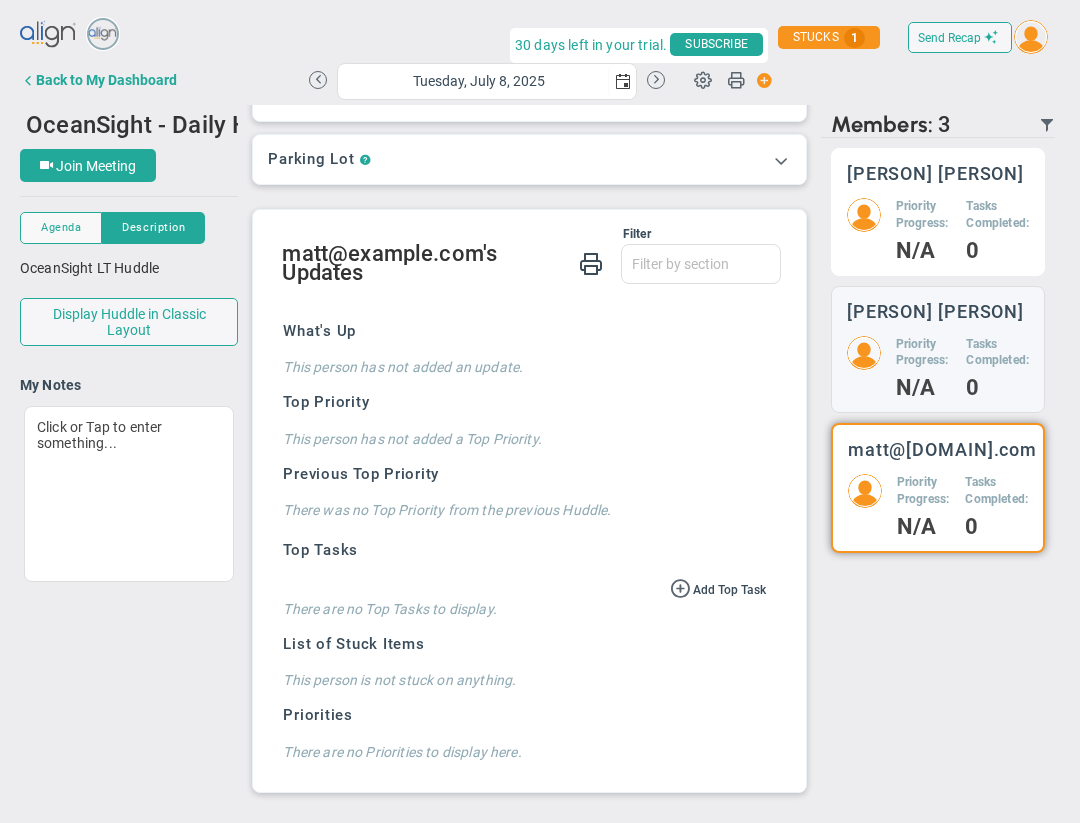 click on "N/A" at bounding box center [924, 251] 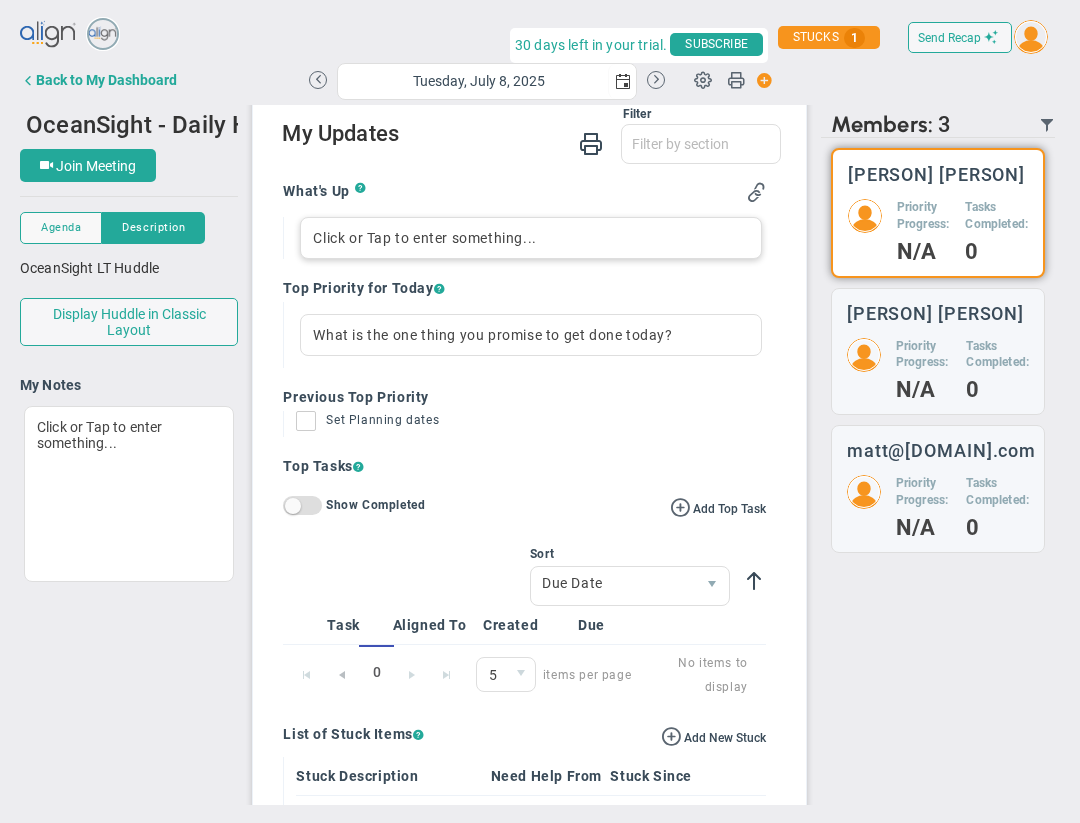 click on "Click or Tap to enter something..." at bounding box center (530, 238) 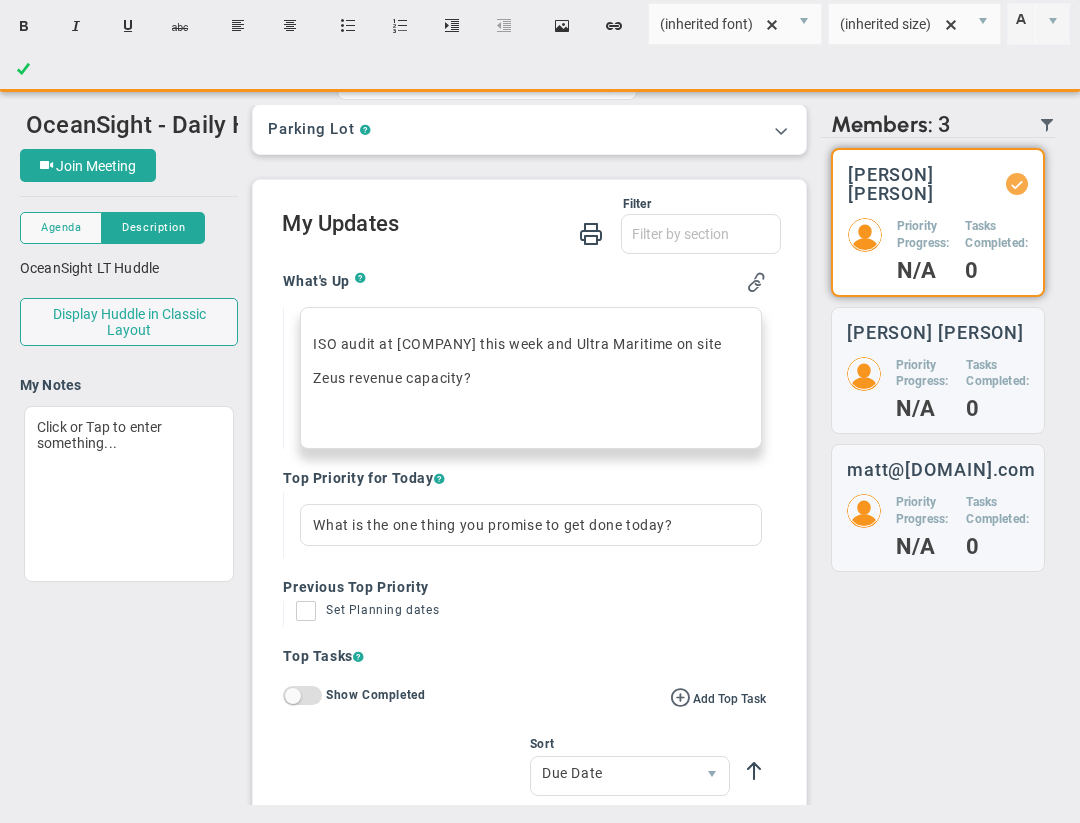 scroll, scrollTop: 0, scrollLeft: 0, axis: both 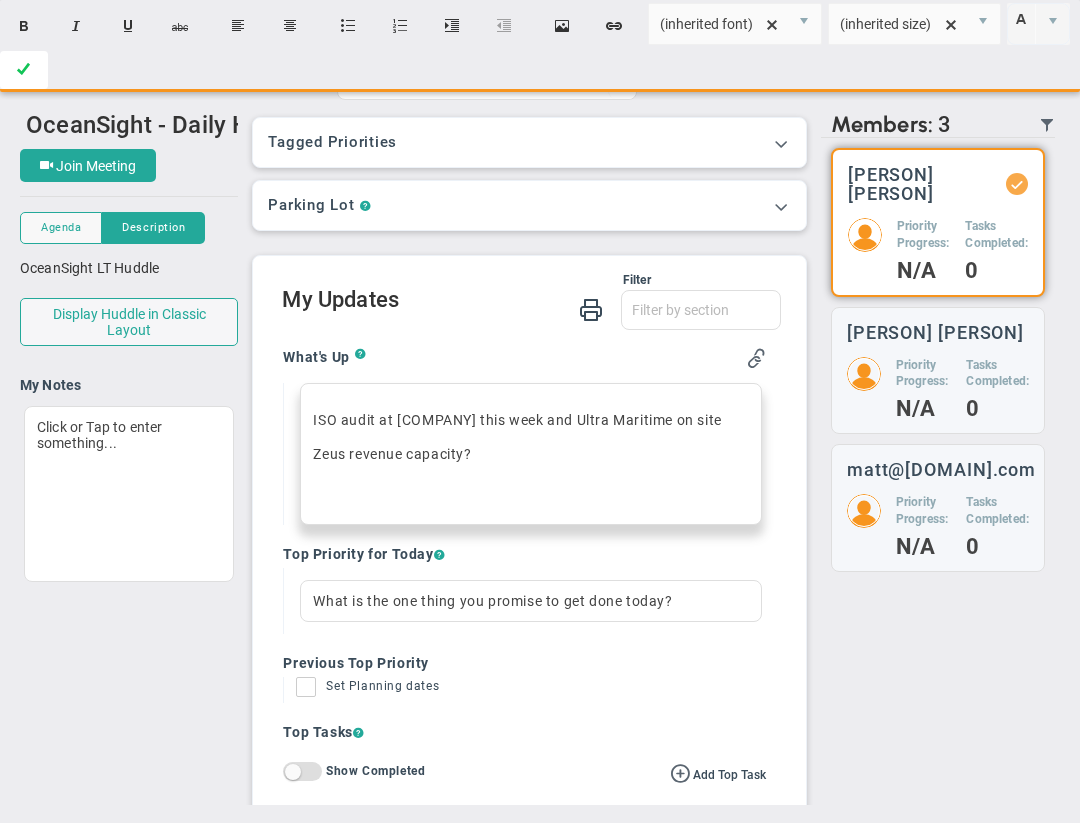 click at bounding box center [23, 70] 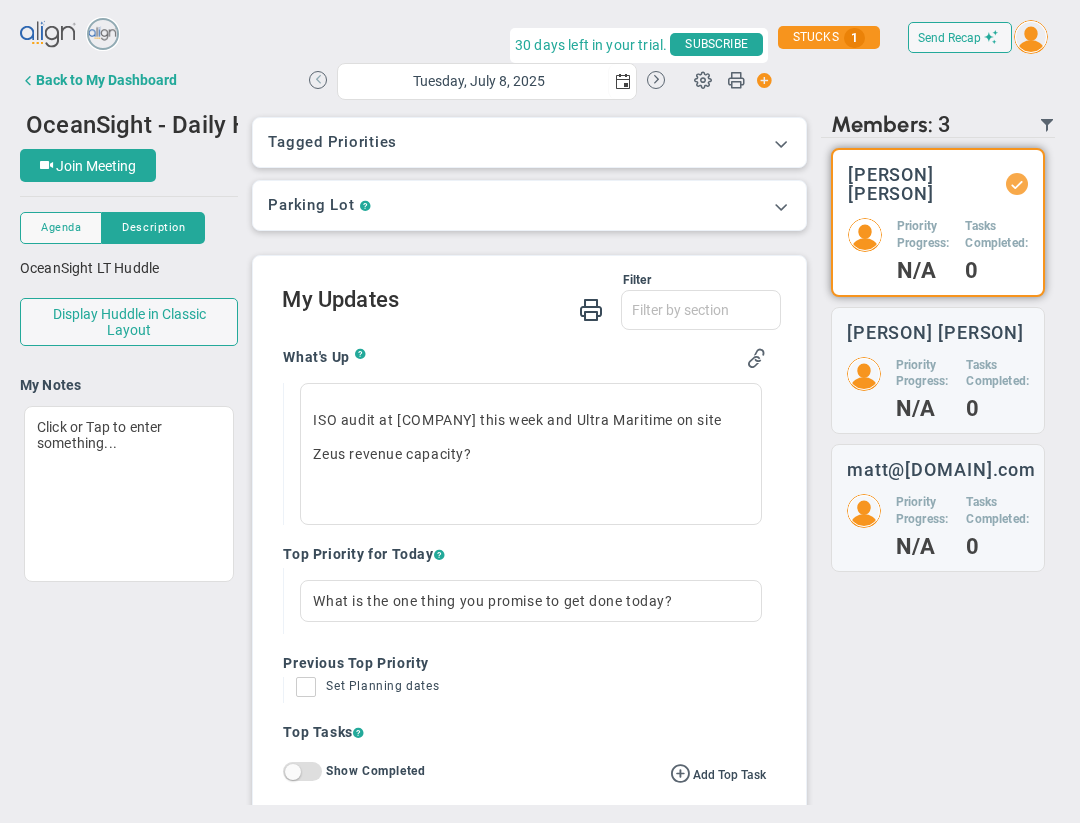 click at bounding box center [318, 80] 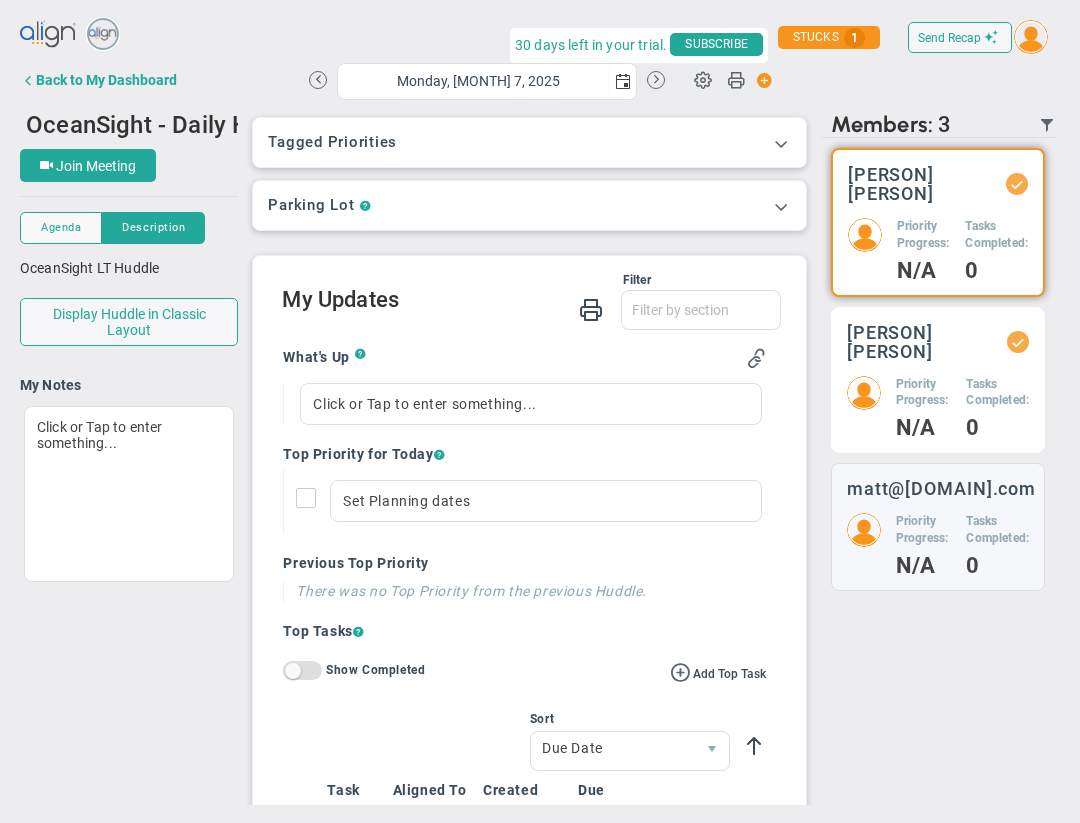 click on "[FIRST] [LAST]" at bounding box center (927, 184) 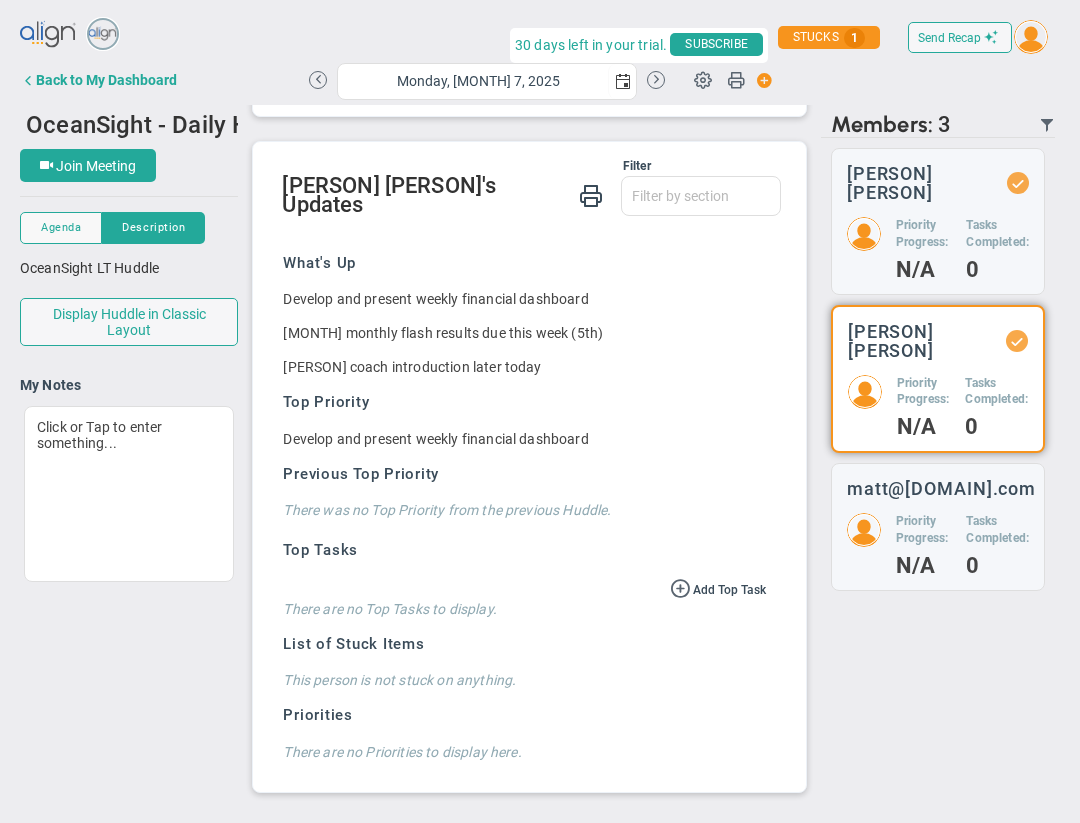click on "Monday, July 7, 2025" at bounding box center [487, 80] 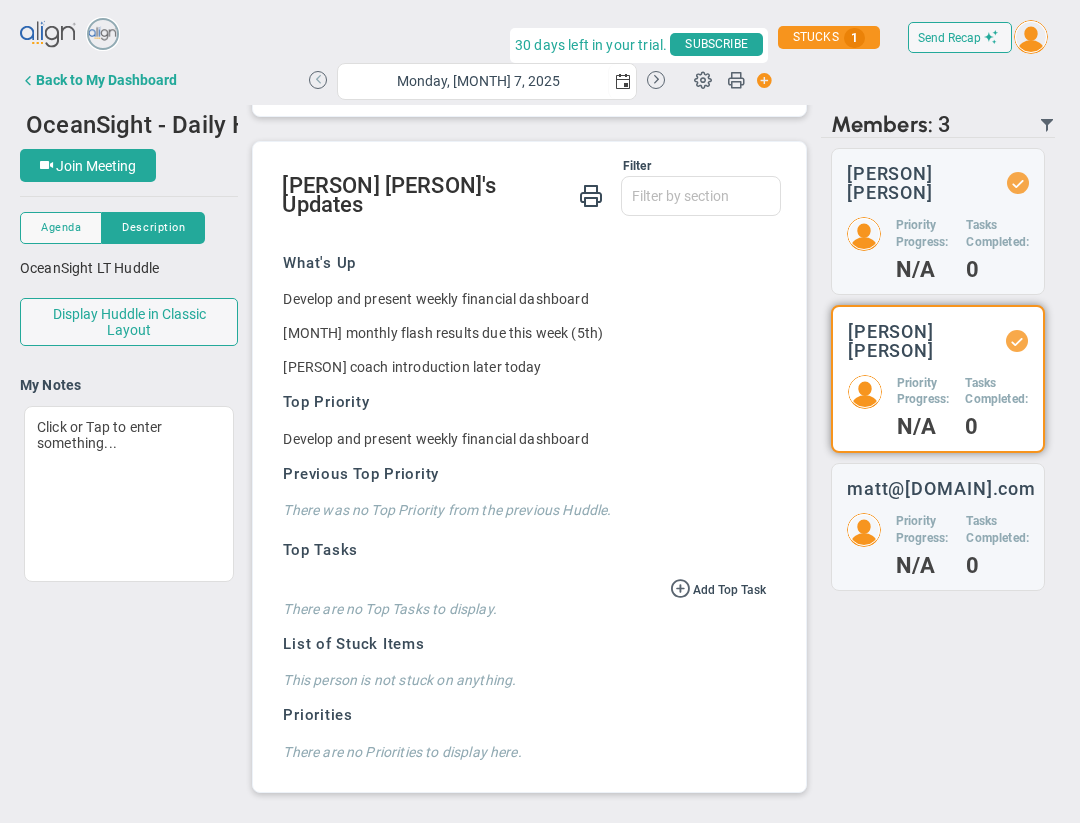 click at bounding box center (318, 80) 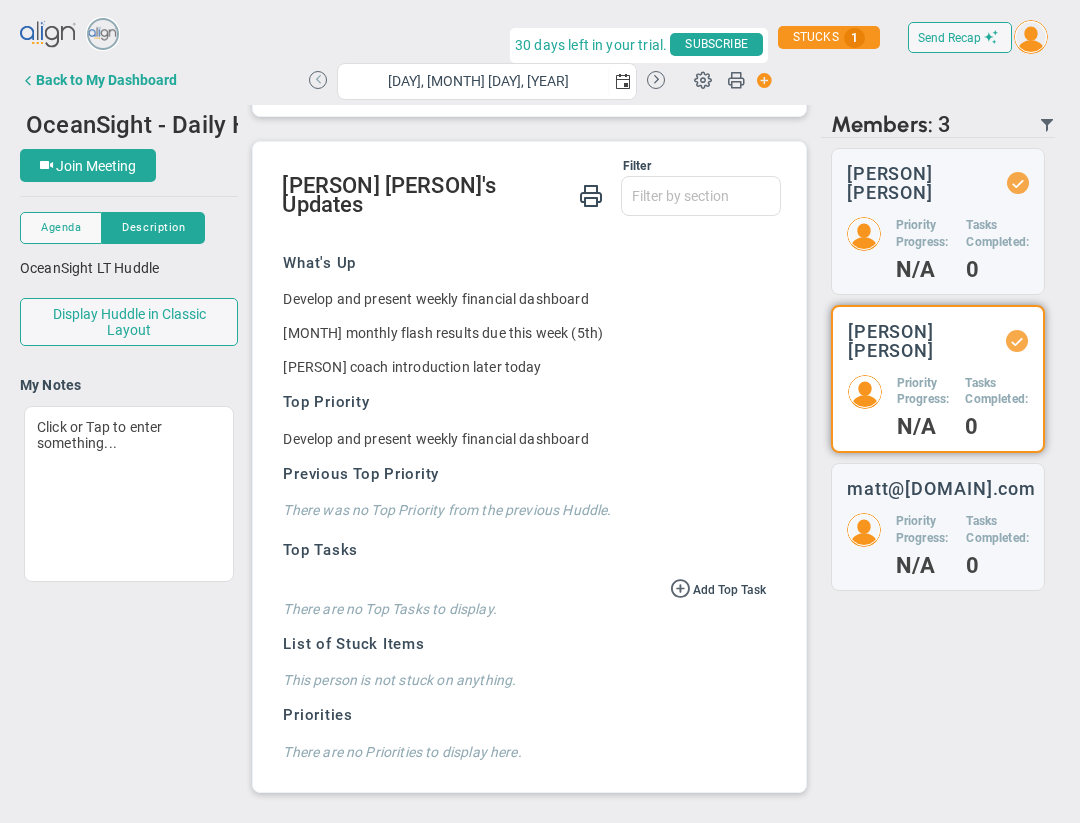 scroll, scrollTop: 0, scrollLeft: 0, axis: both 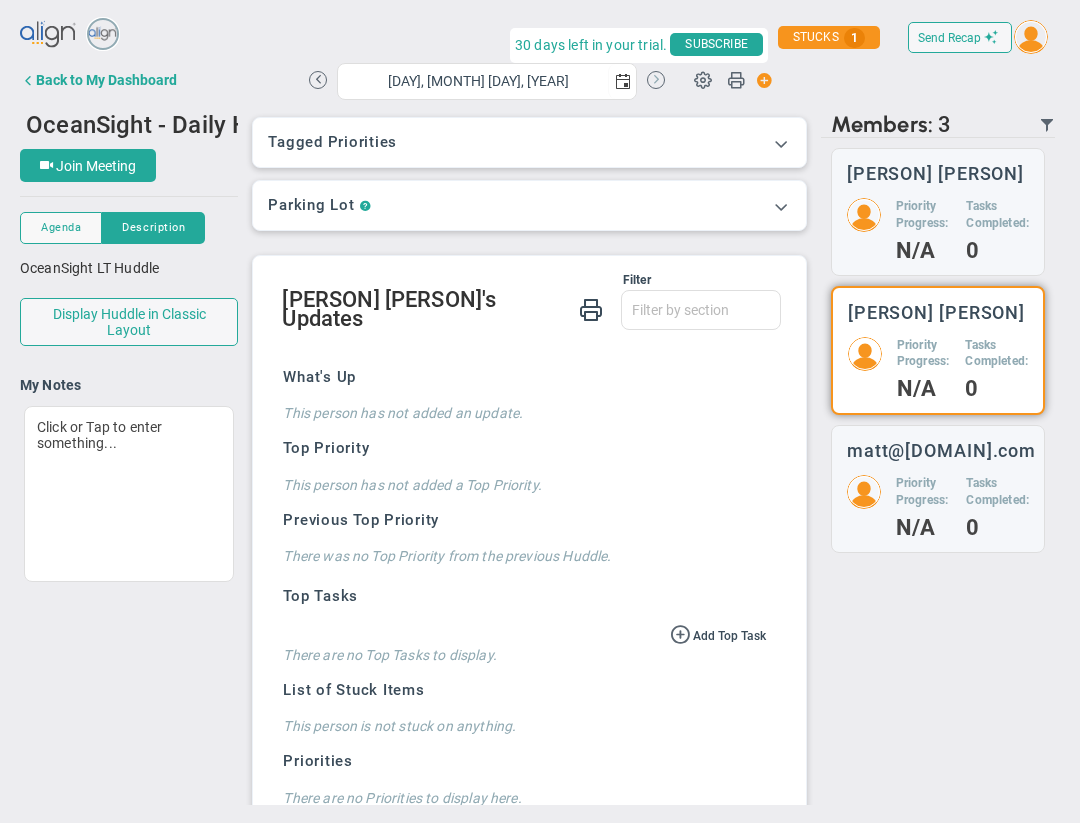 click at bounding box center [656, 80] 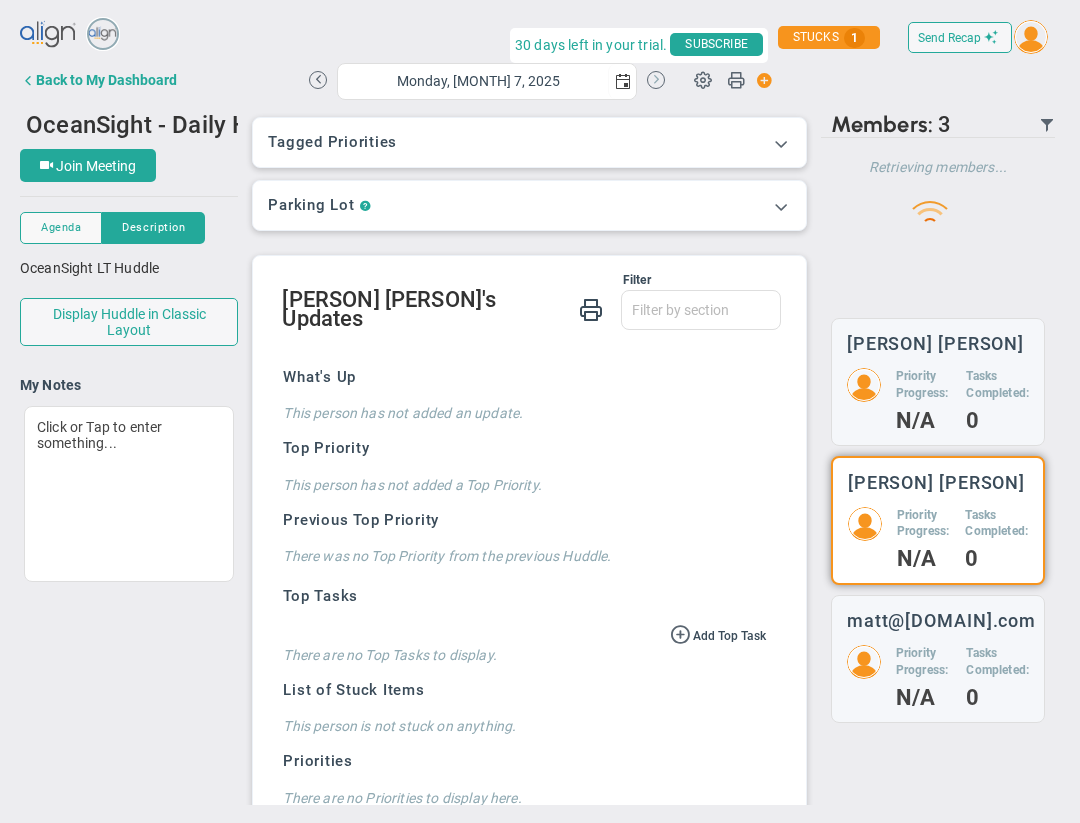click at bounding box center [656, 80] 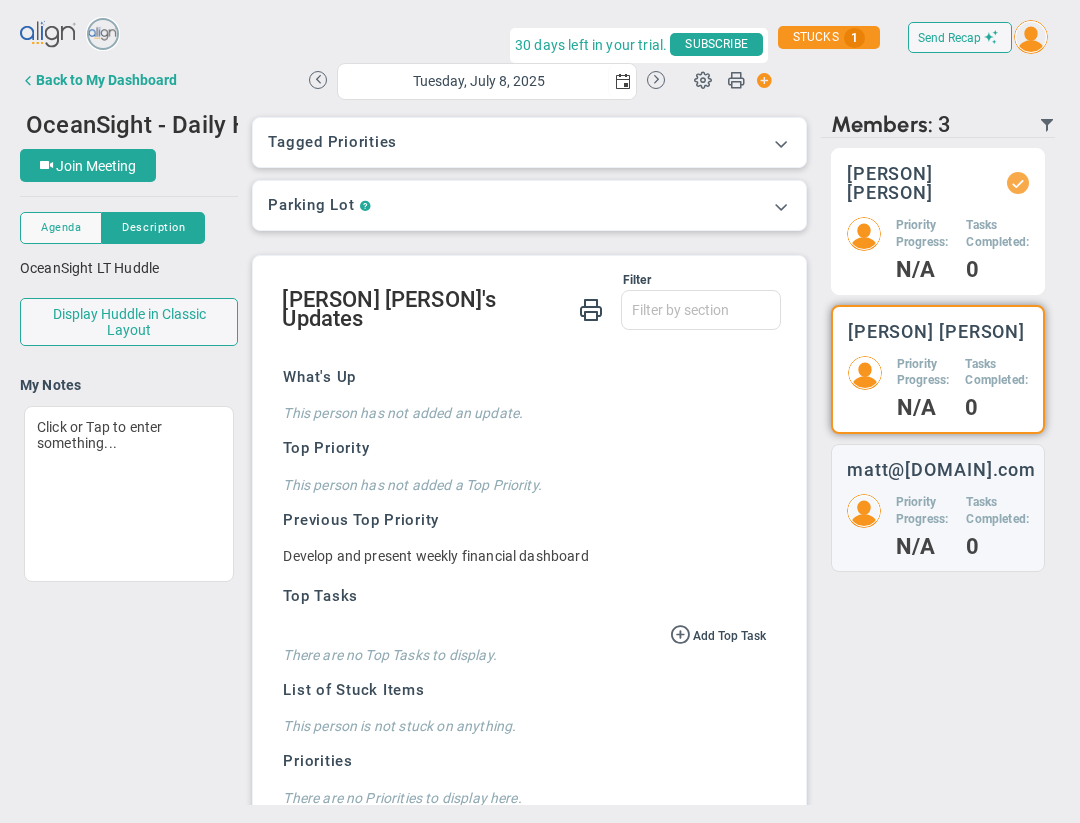 click on "Priority Progress:
N/A
Tasks Completed:
0" at bounding box center [938, 248] 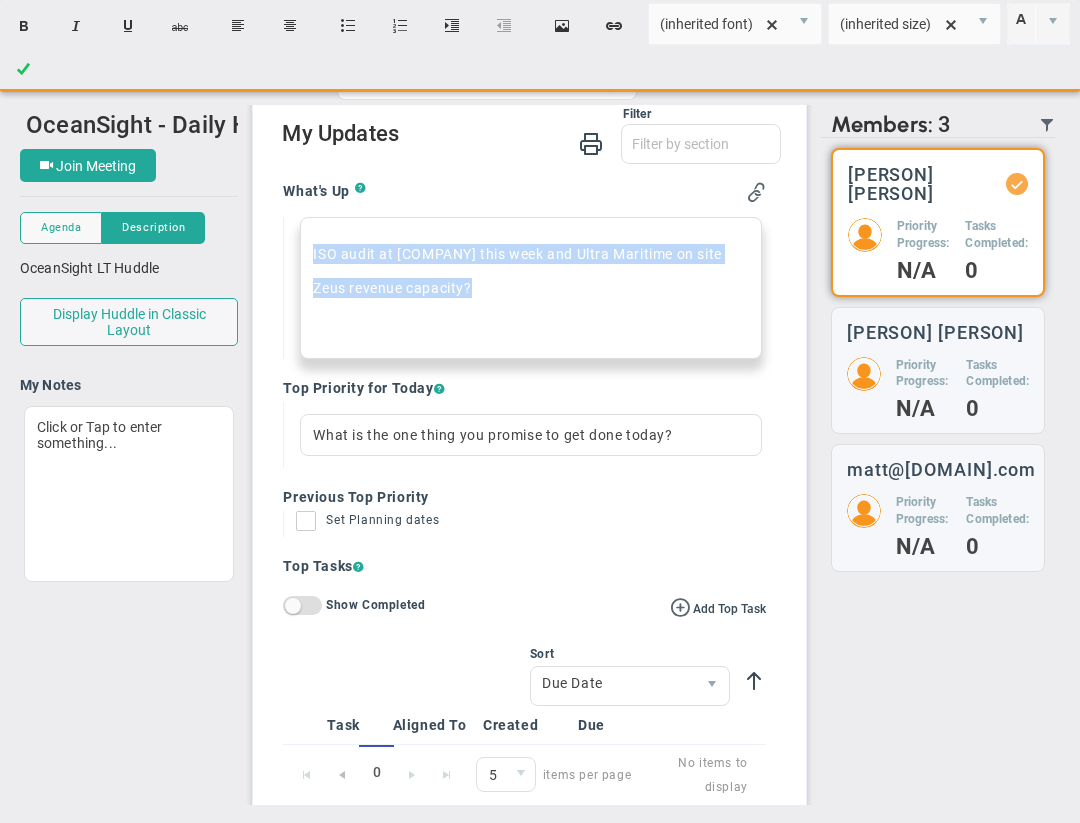 drag, startPoint x: 484, startPoint y: 288, endPoint x: 290, endPoint y: 241, distance: 199.61212 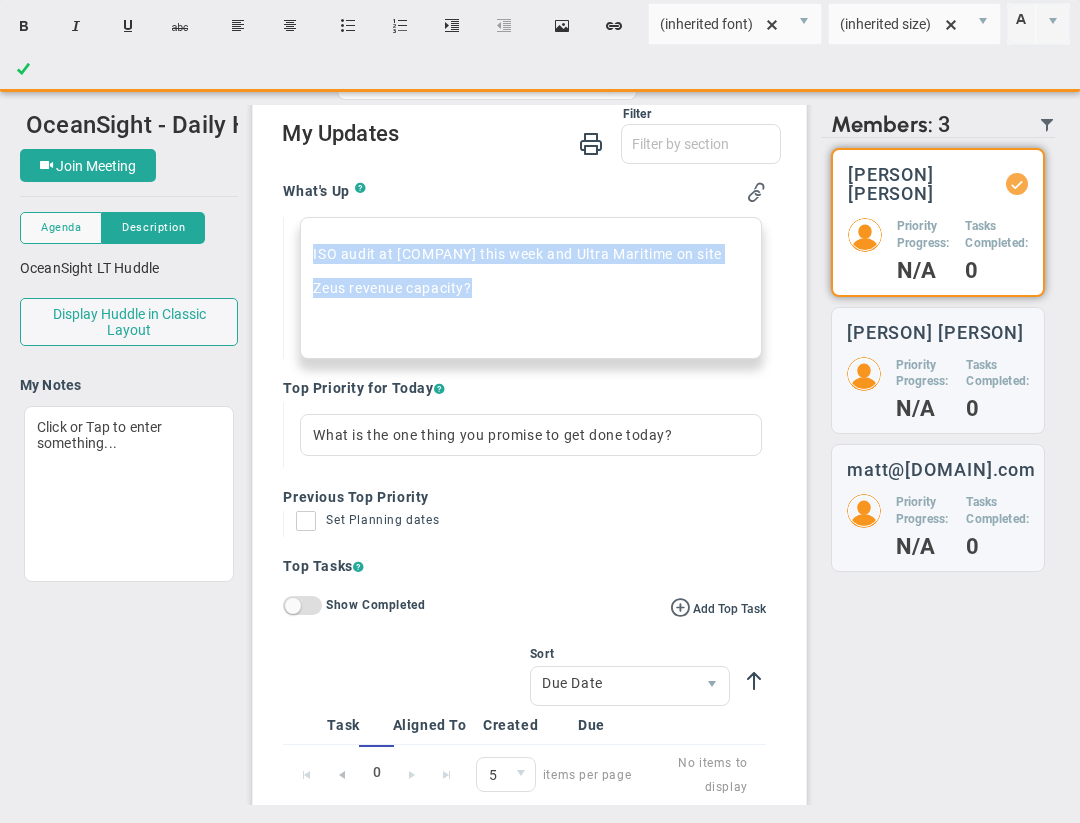 click on "ISO audit at Neptune this week and Ultra Maritime on site Zeus revenue capacity? ﻿" at bounding box center (524, 288) 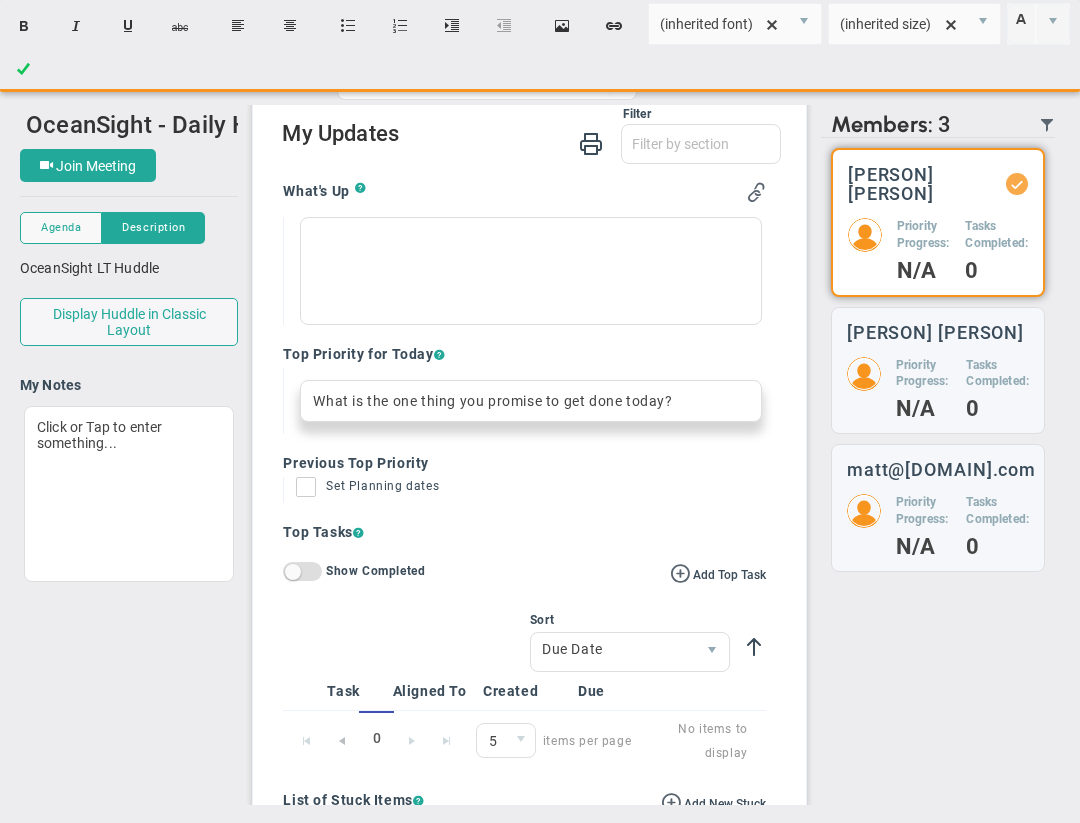 click on "What's Up  ?
﻿
Top Priority for Today  ?
What is the one thing you promise to get done today?
Previous Top Priority
Set Planning dates
There was no Top Priority from the previous Huddle.
Top Tasks  ?" at bounding box center [524, 602] 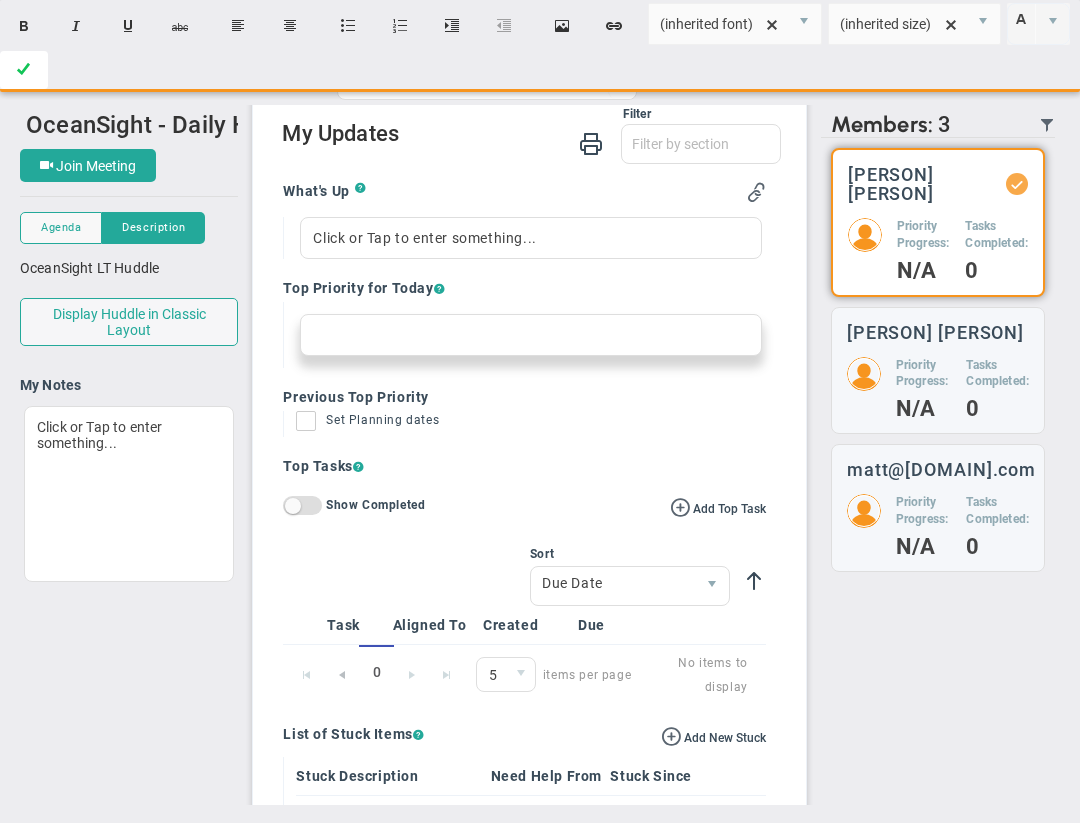 click at bounding box center (24, 70) 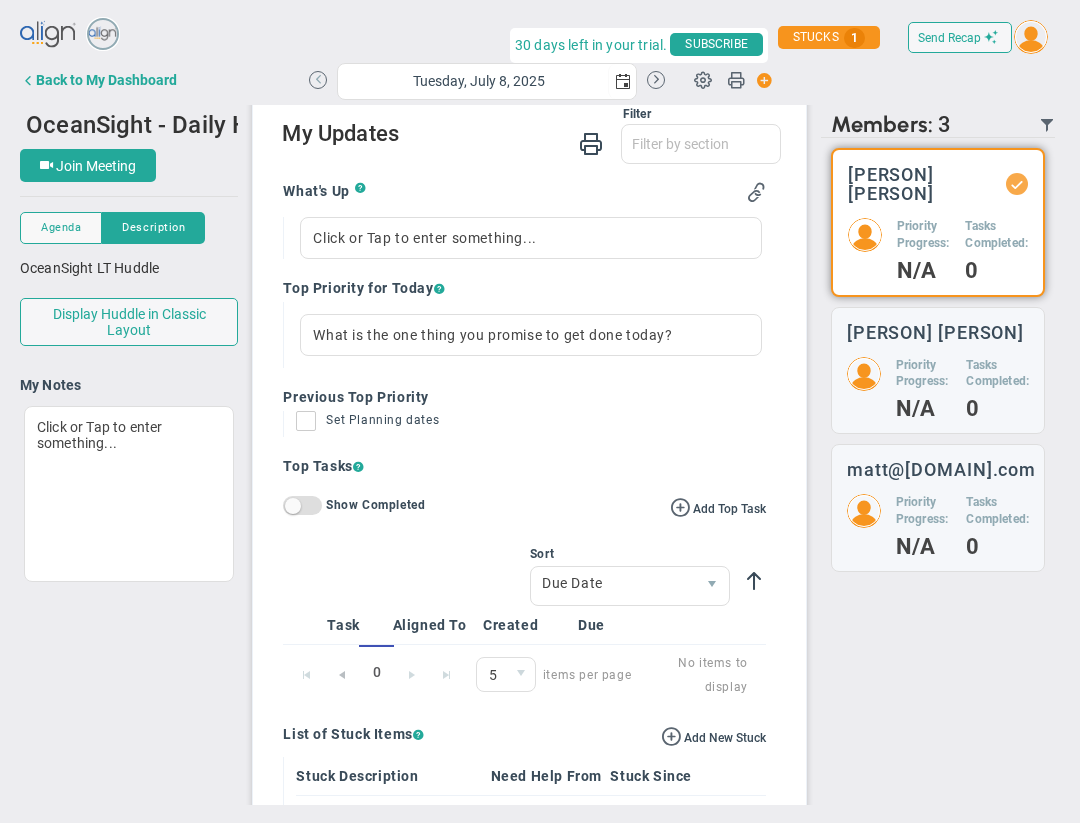 click at bounding box center [318, 80] 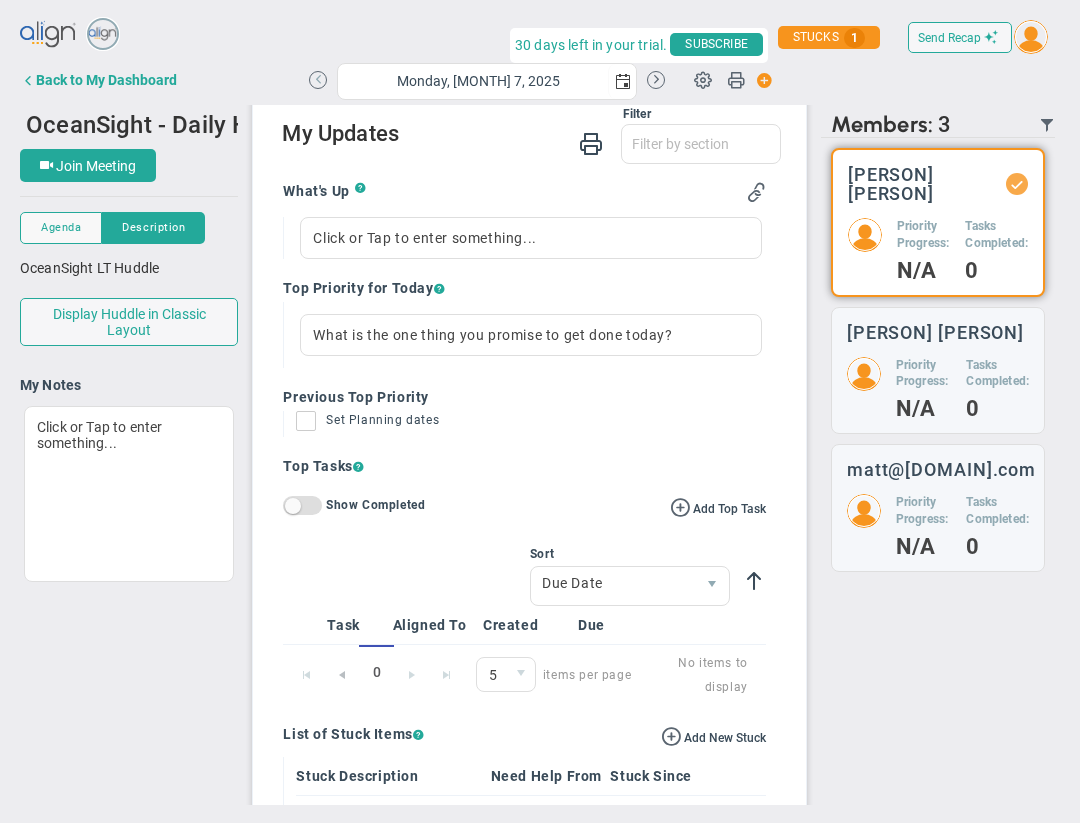 scroll, scrollTop: 0, scrollLeft: 0, axis: both 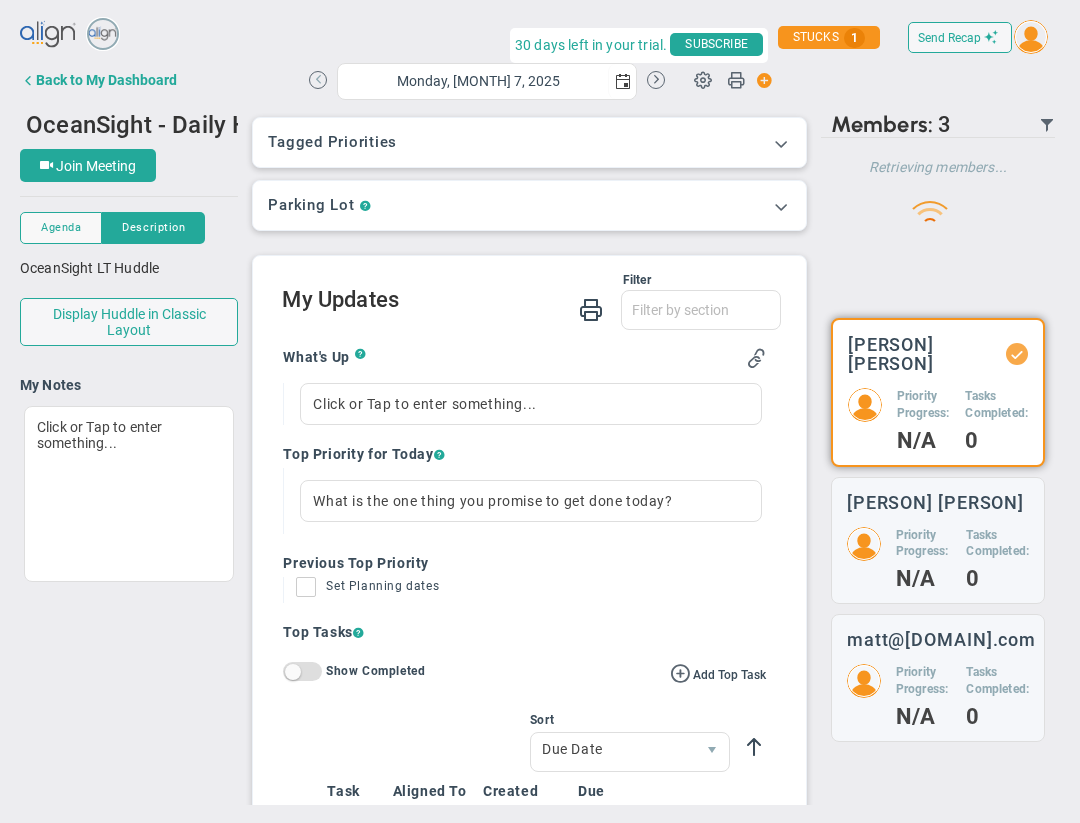 click at bounding box center (318, 80) 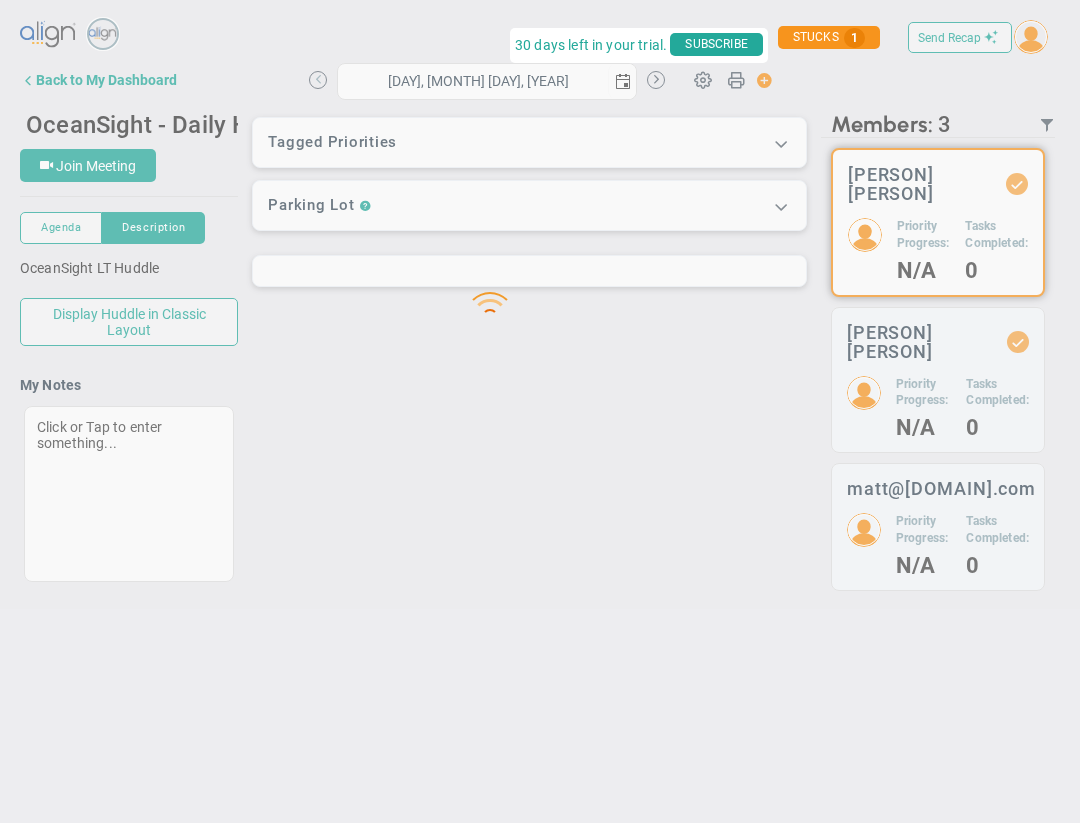 click at bounding box center [540, 292] 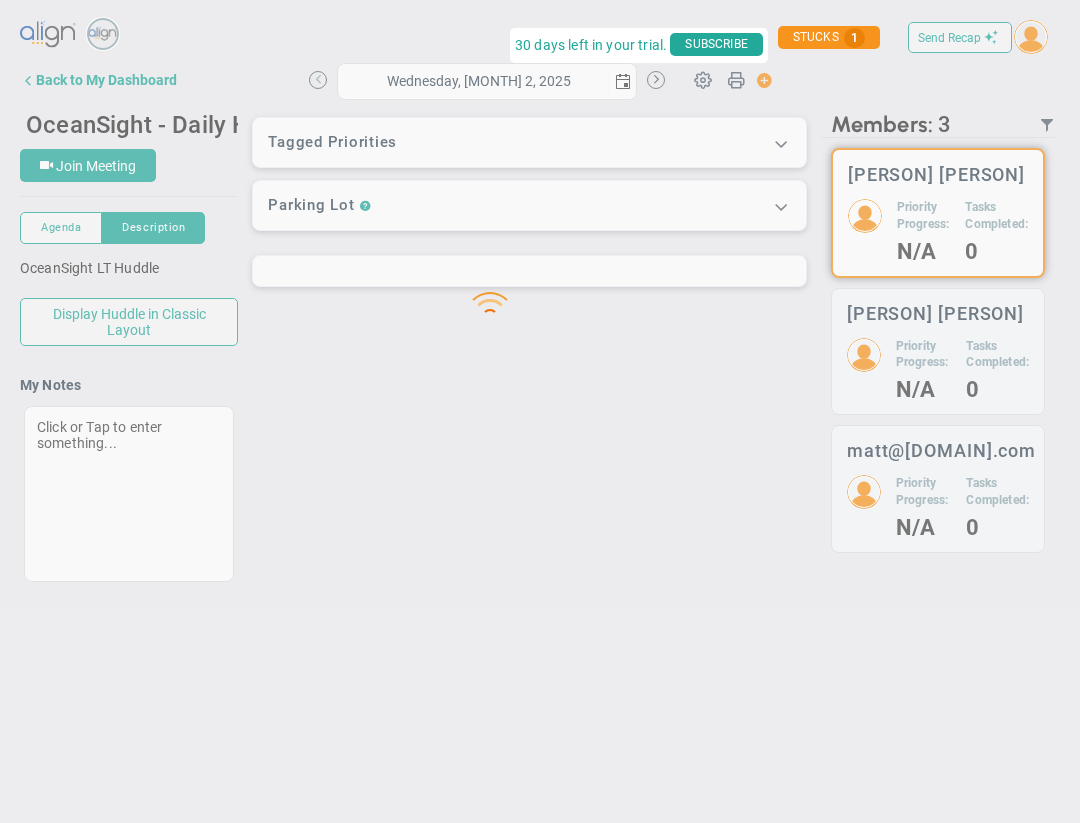 click at bounding box center (540, 292) 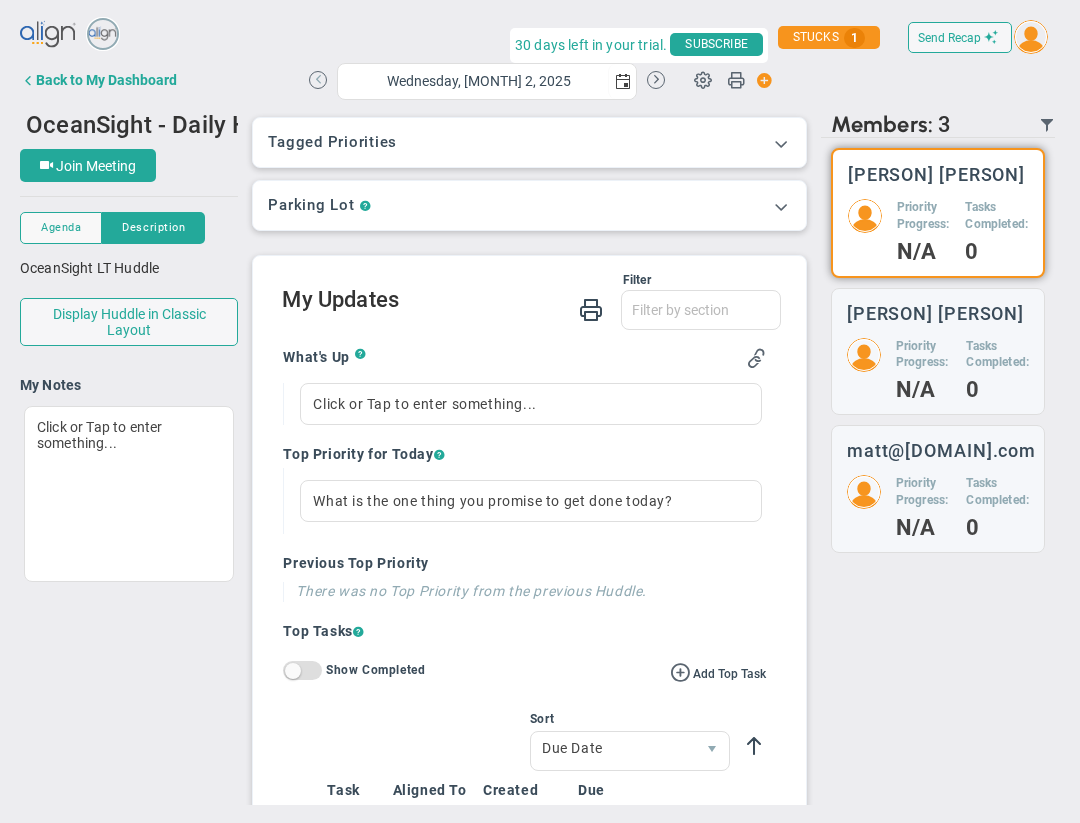 click at bounding box center [318, 80] 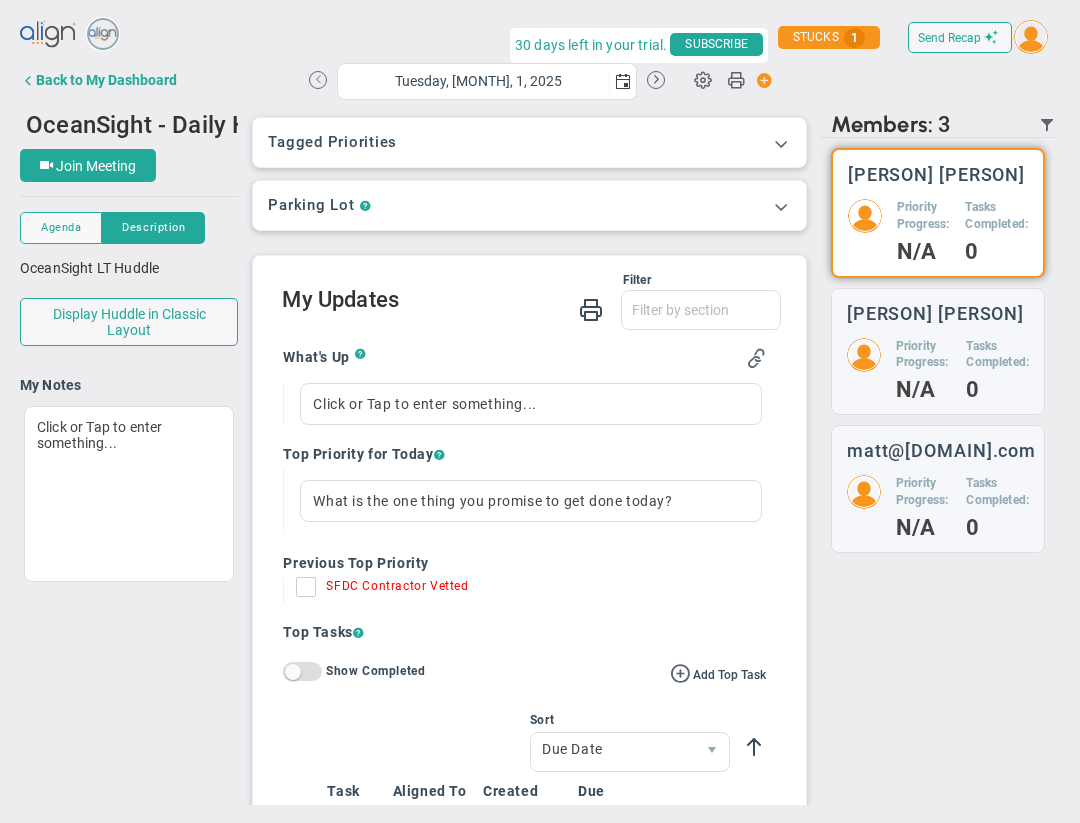 click at bounding box center (318, 80) 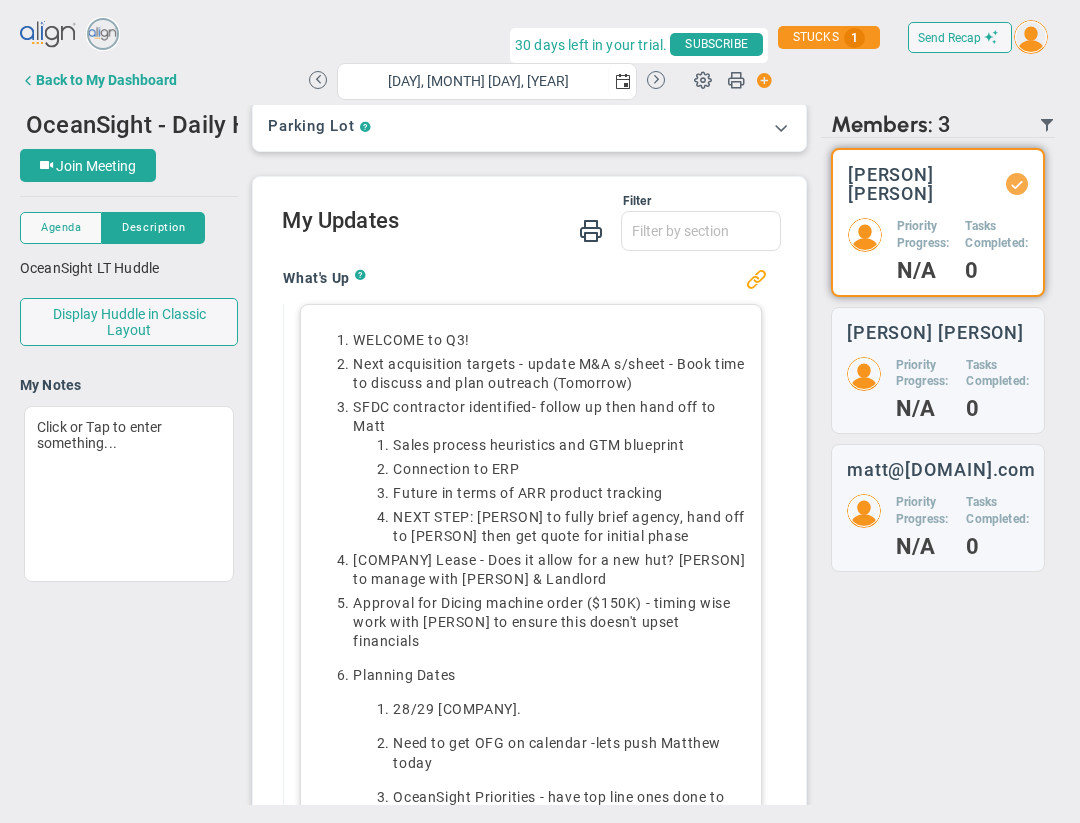 scroll, scrollTop: 102, scrollLeft: 0, axis: vertical 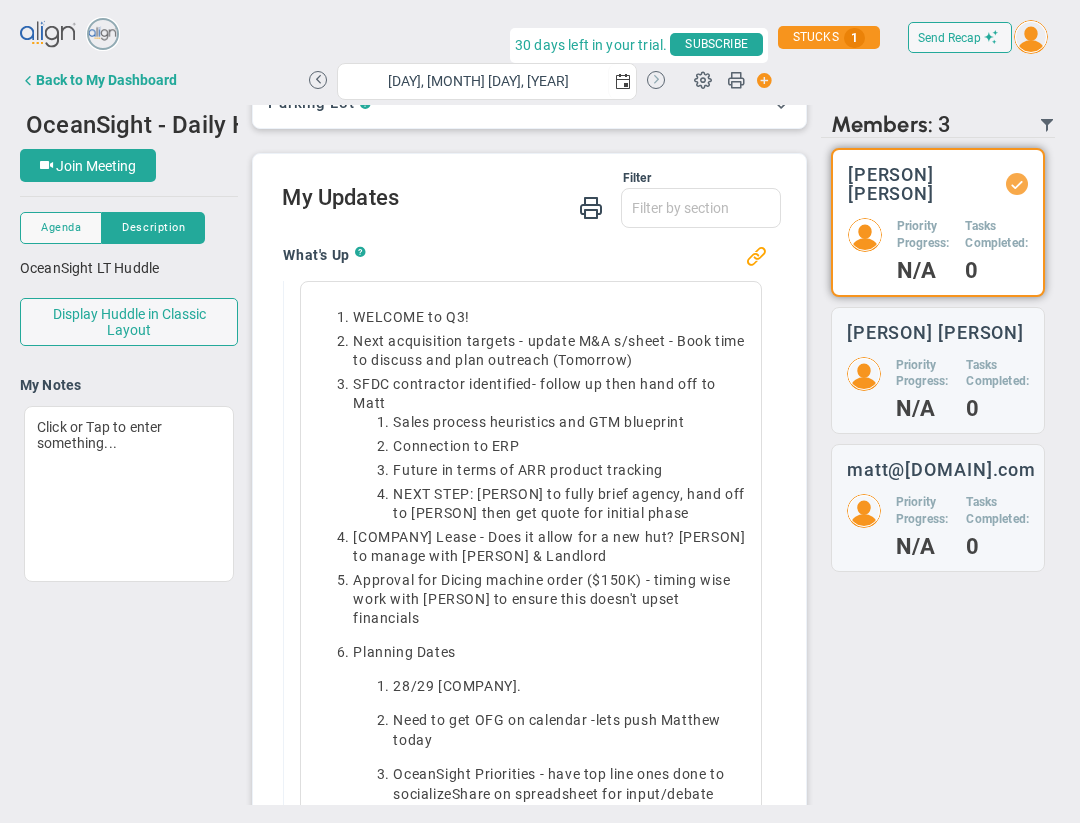 click at bounding box center [656, 80] 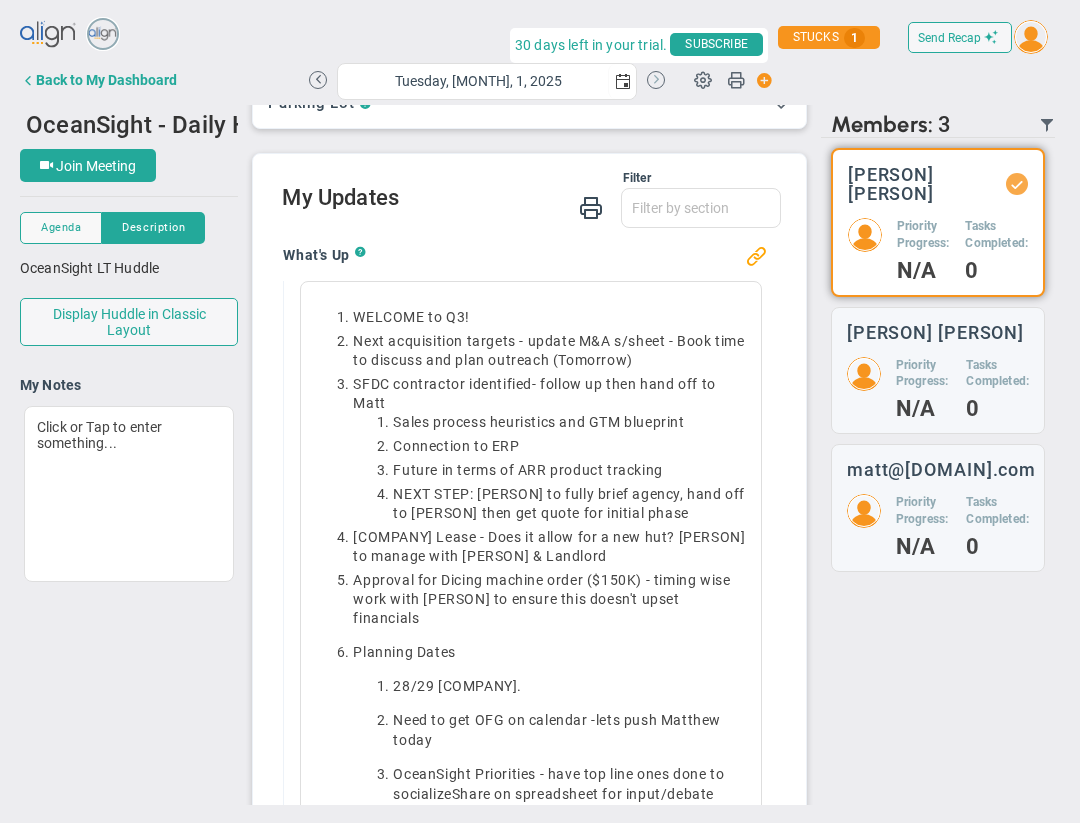 scroll, scrollTop: 0, scrollLeft: 0, axis: both 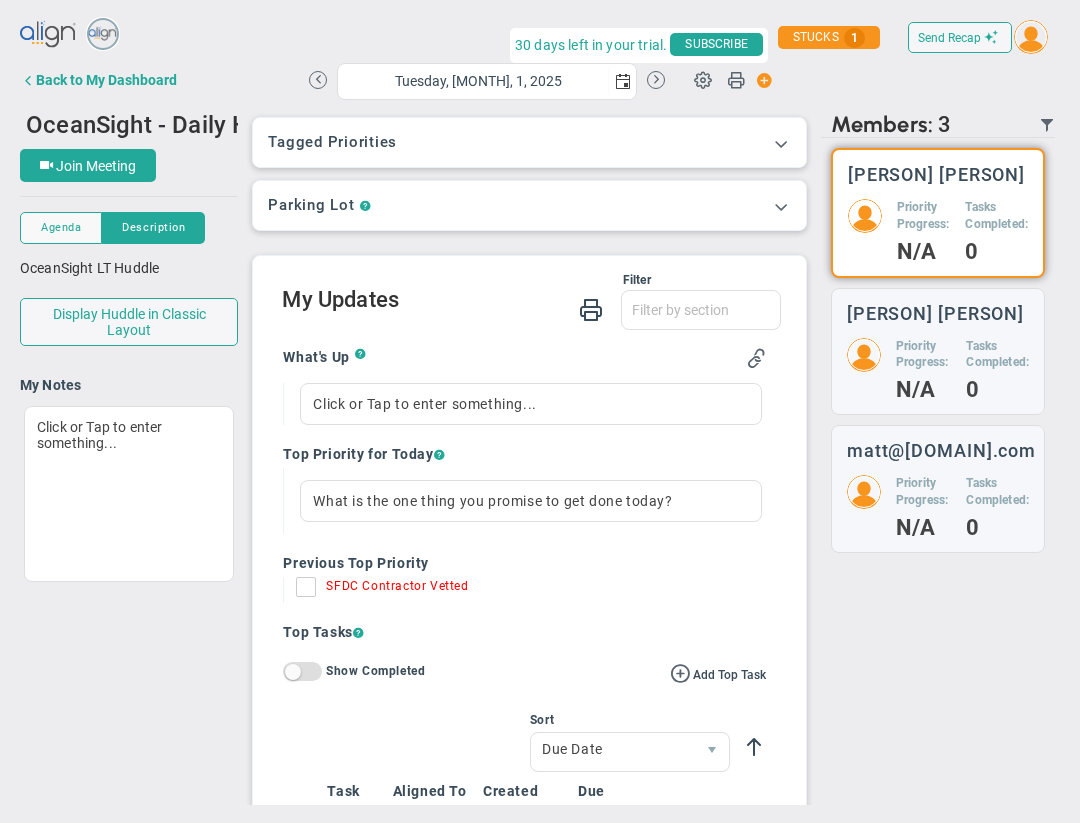 click on "Tagged Priorities" at bounding box center (529, 142) 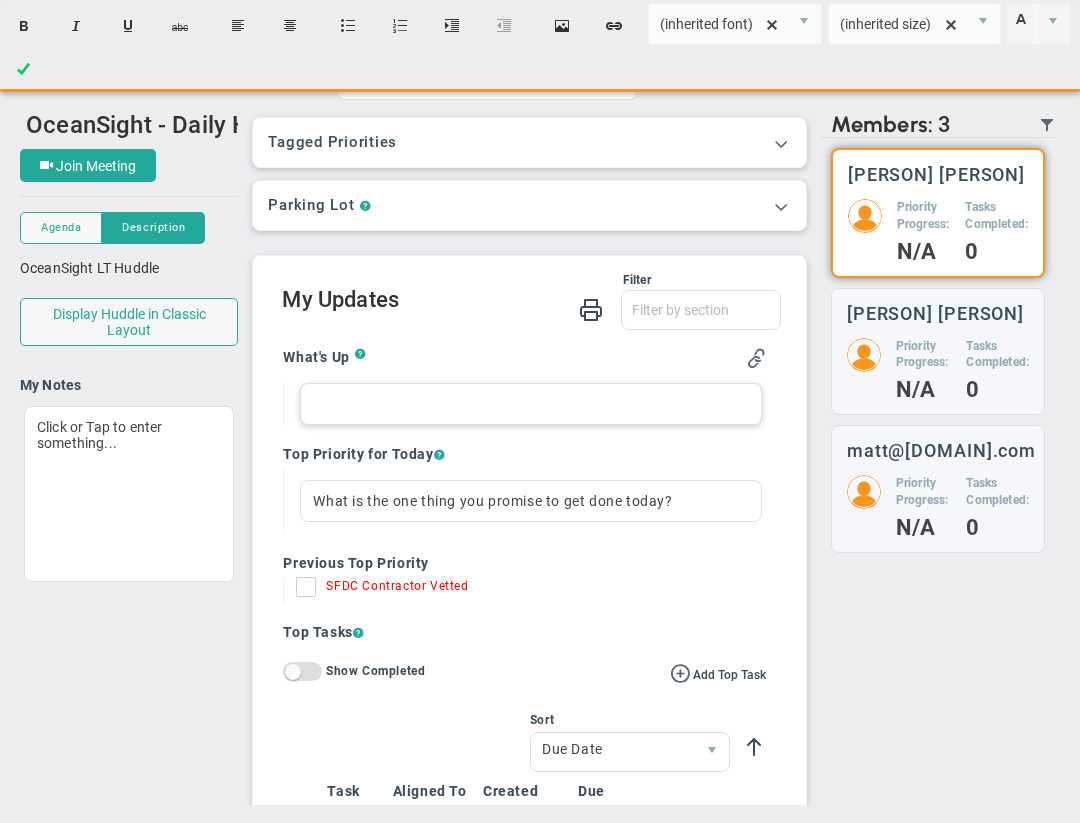 click at bounding box center (530, 404) 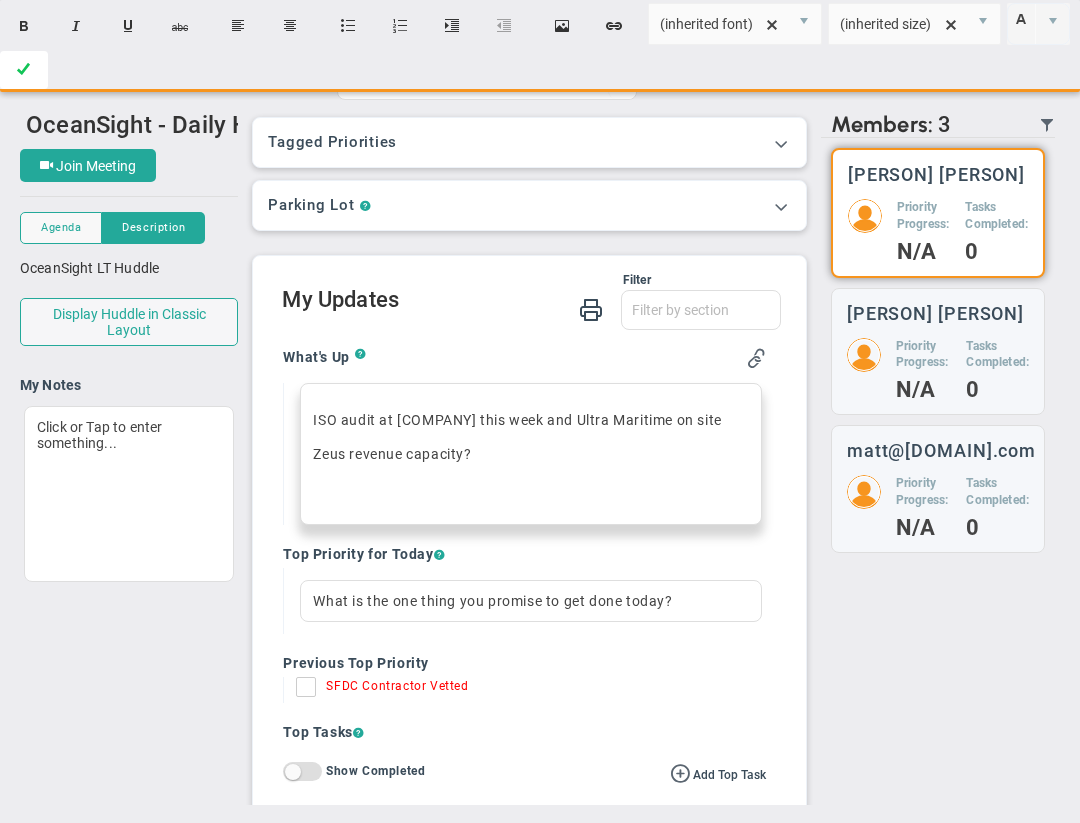 click at bounding box center [23, 70] 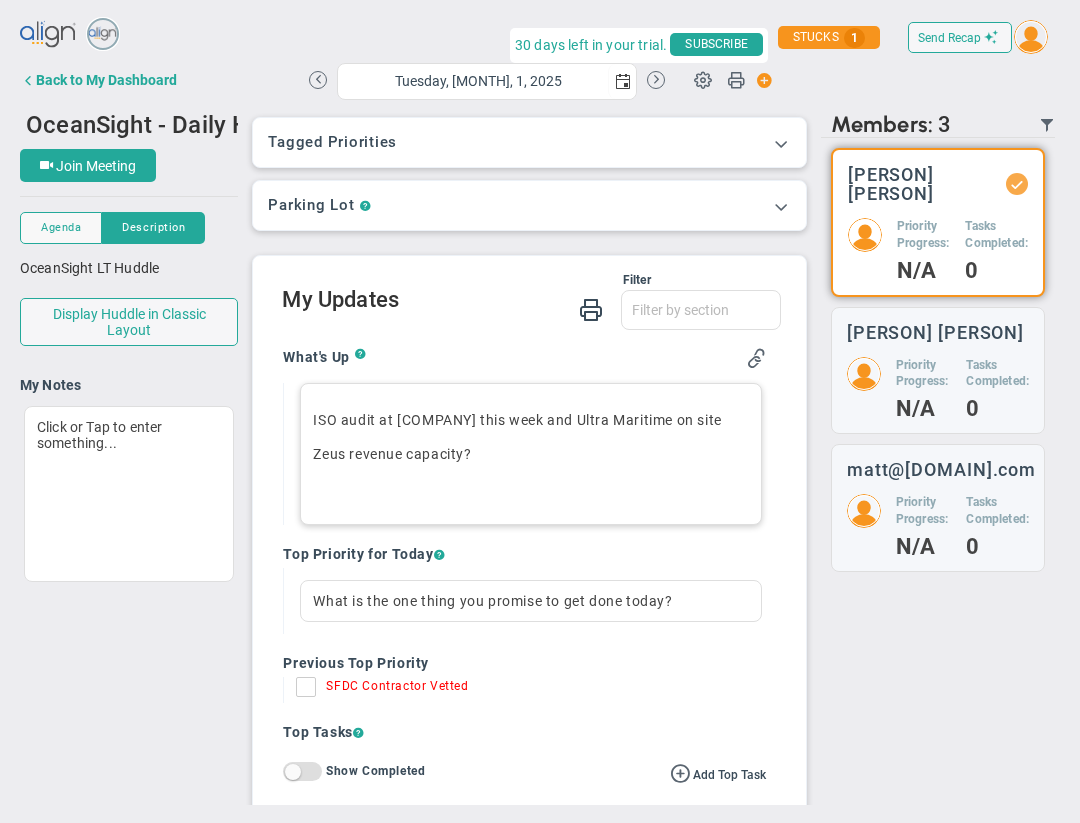 click on "﻿" at bounding box center [530, 488] 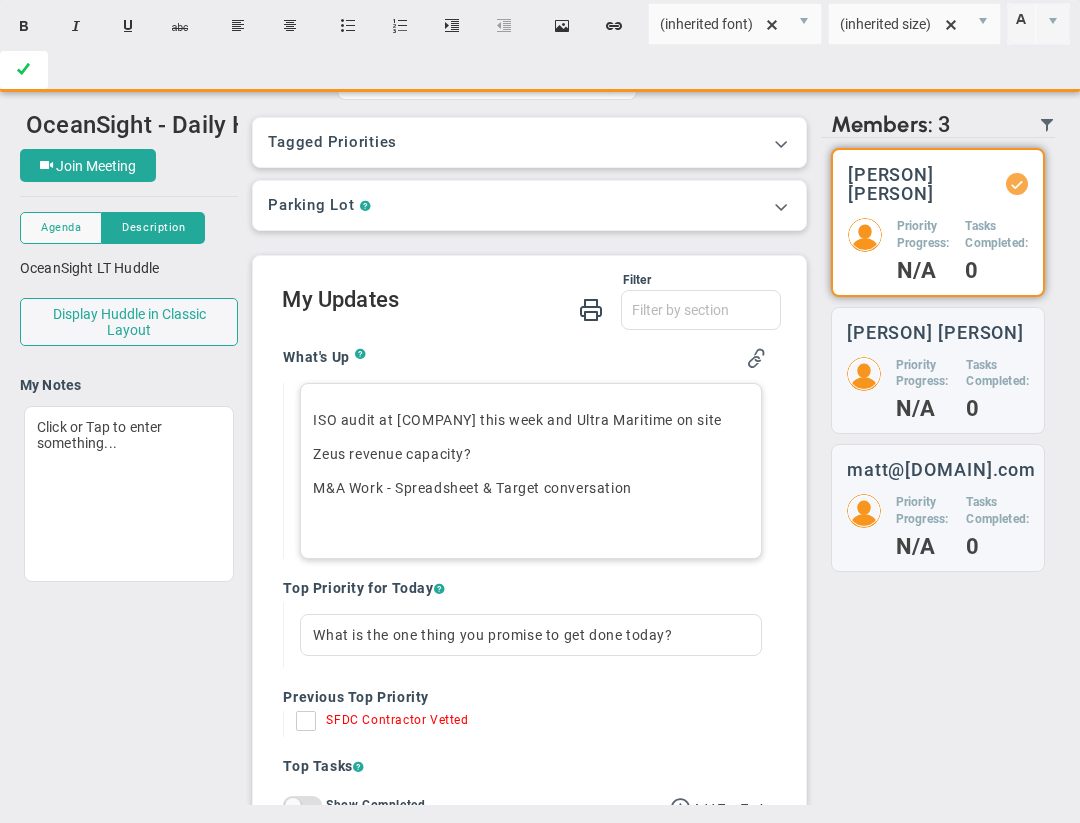 click at bounding box center [23, 70] 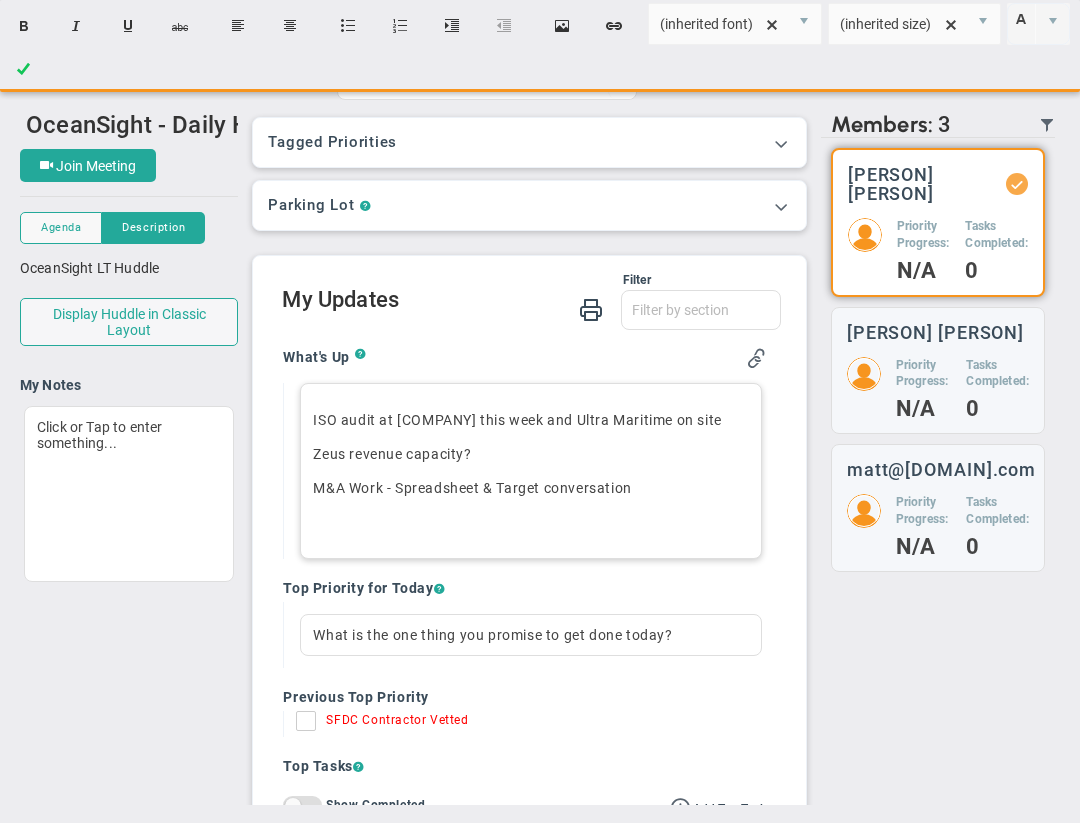 click on "﻿" at bounding box center (530, 522) 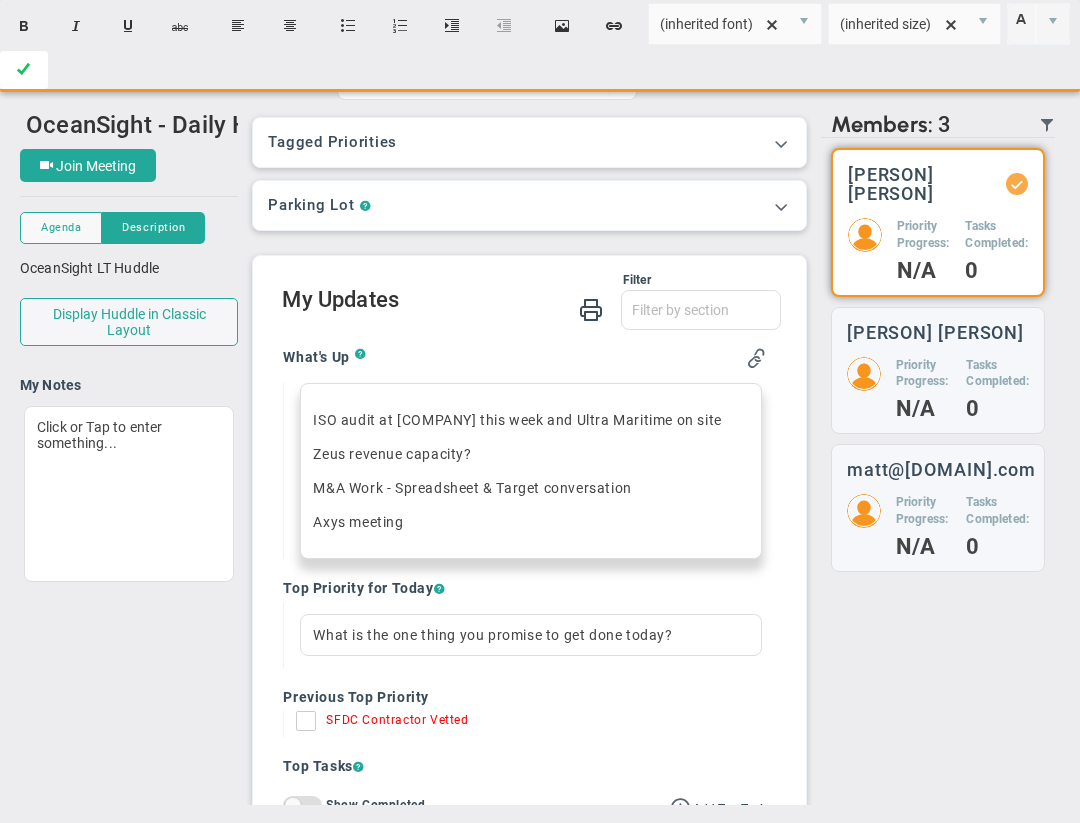 click at bounding box center [23, 70] 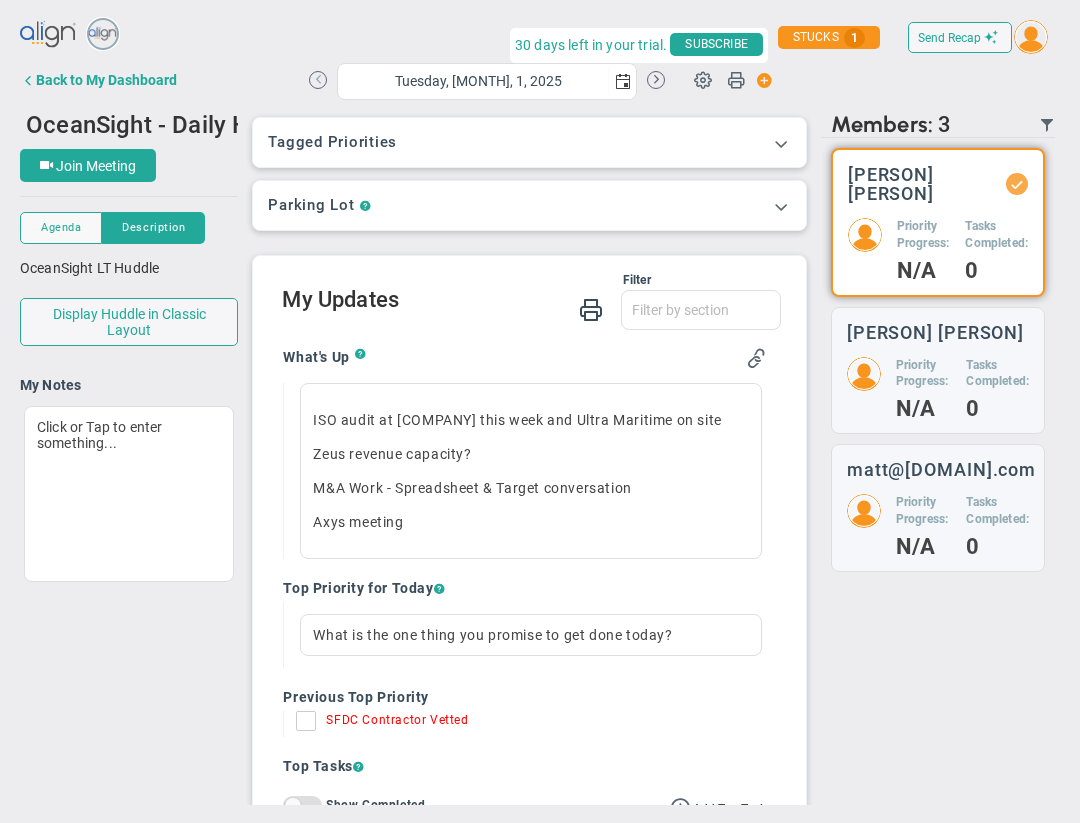 click at bounding box center [318, 80] 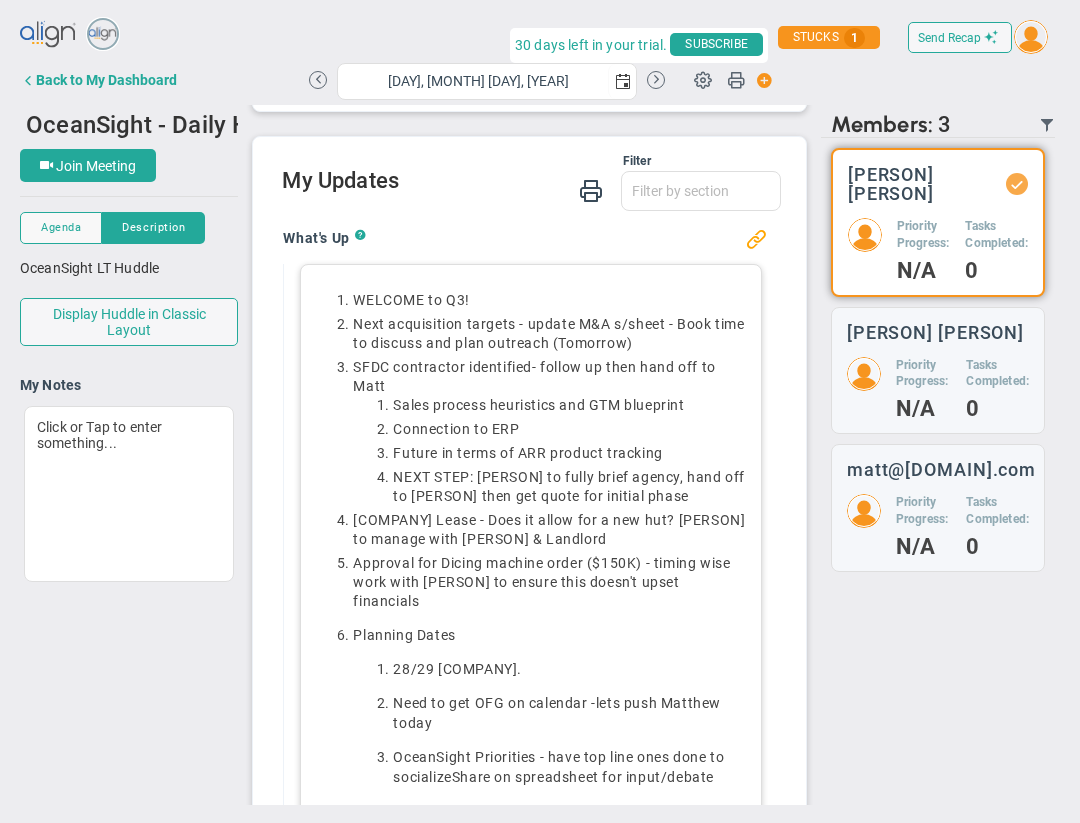 scroll, scrollTop: 112, scrollLeft: 0, axis: vertical 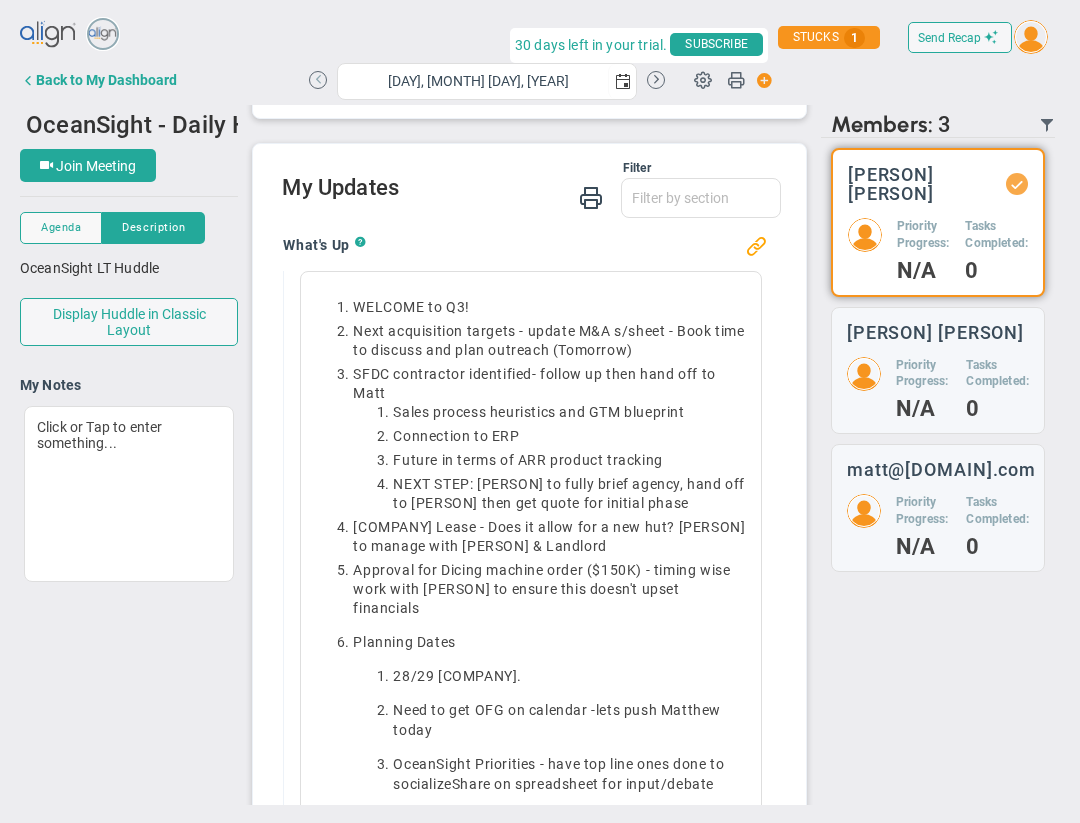 click at bounding box center [318, 80] 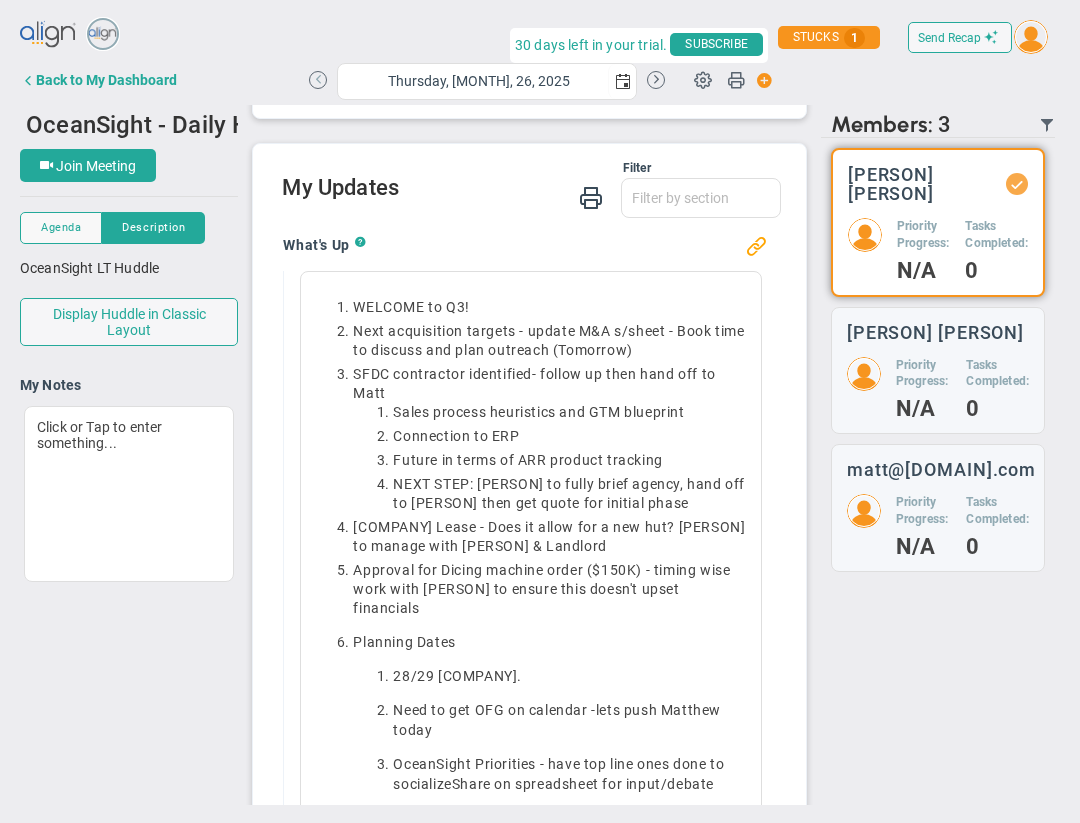 scroll, scrollTop: 0, scrollLeft: 0, axis: both 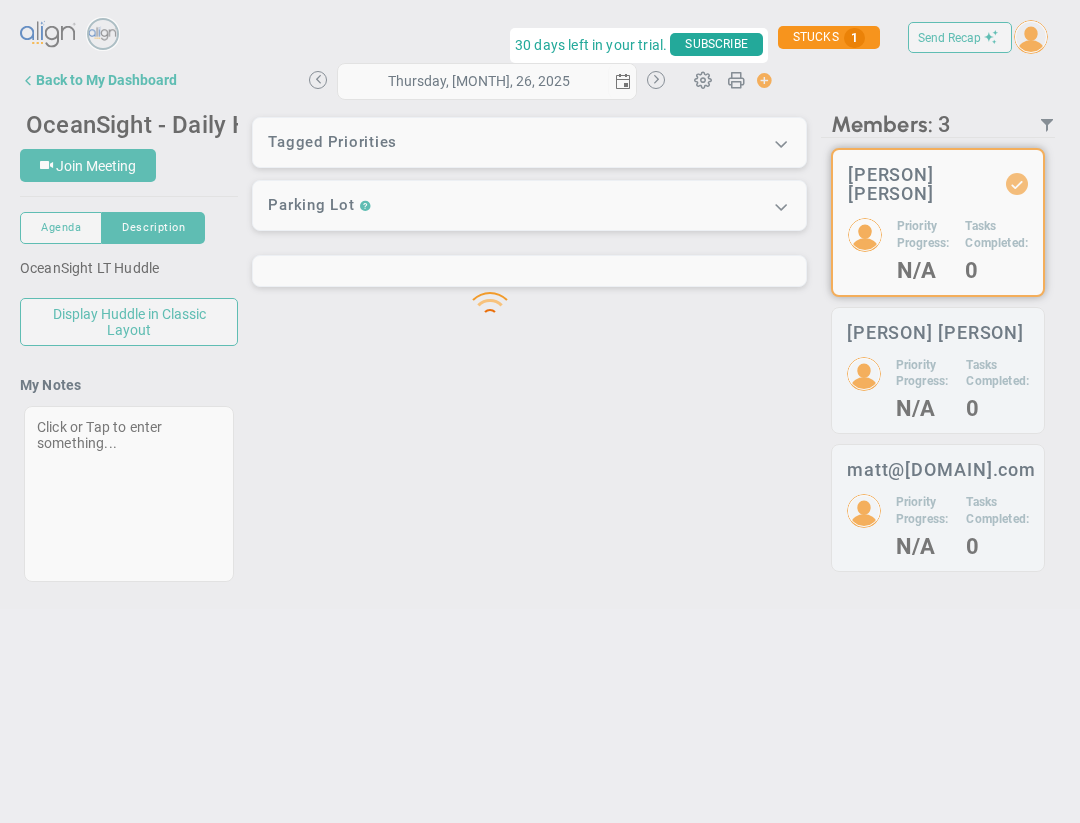 click at bounding box center [540, 292] 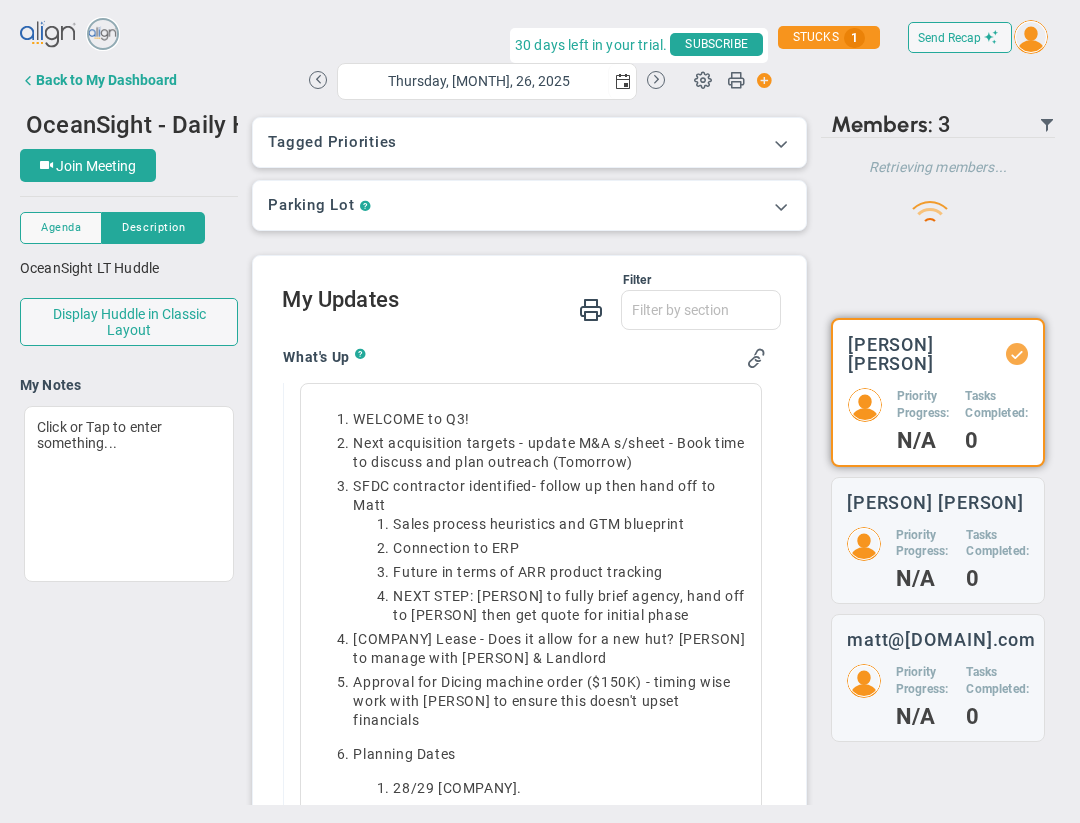 click at bounding box center (656, 80) 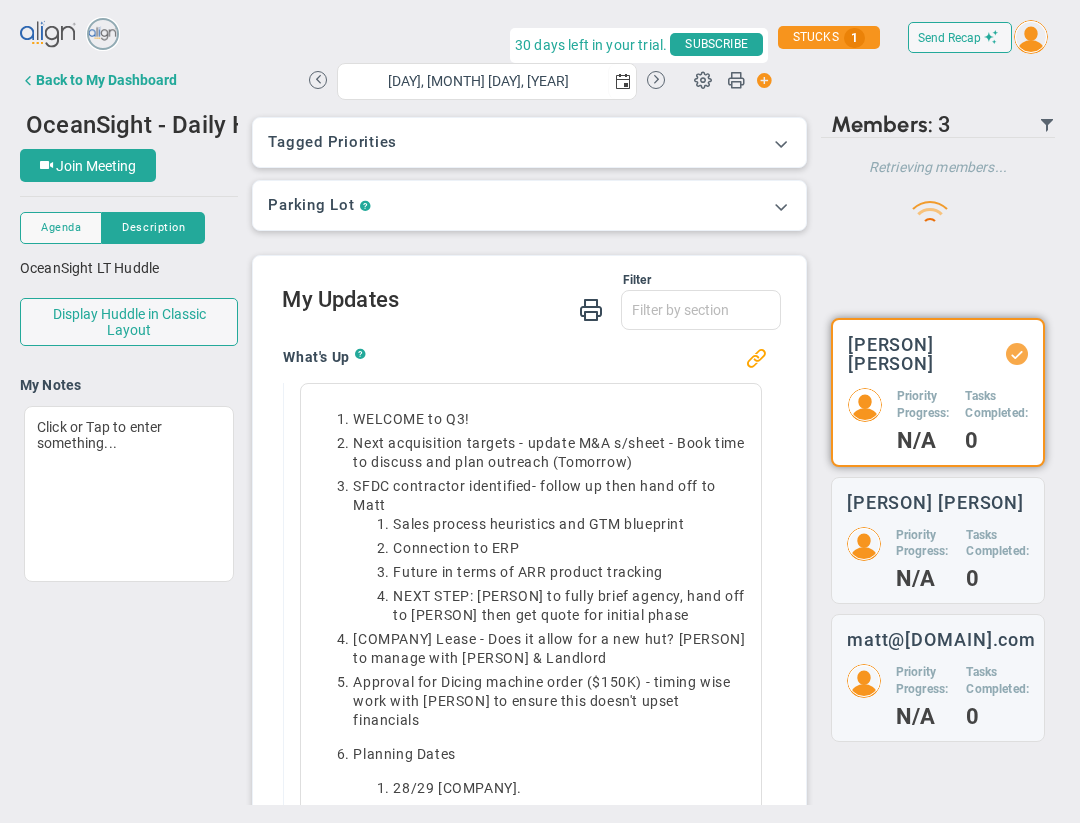 click at bounding box center [656, 80] 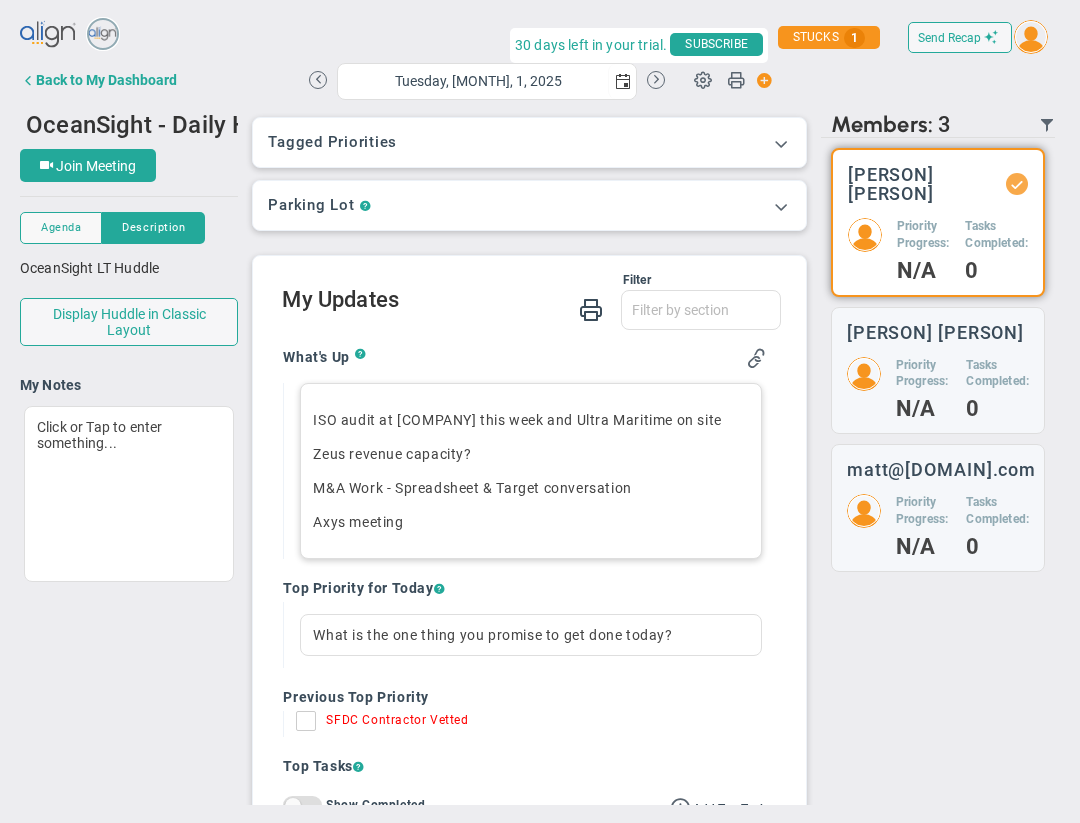 click on "Axys meeting" at bounding box center [530, 522] 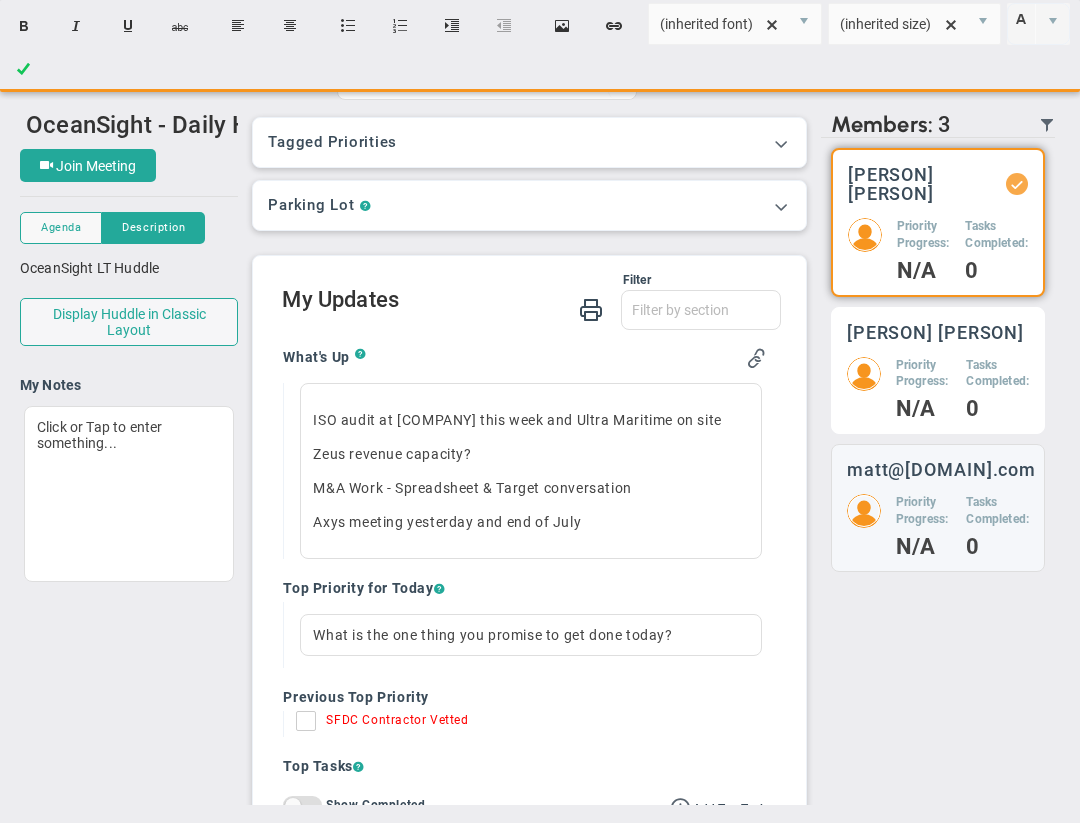 click on "Priority Progress:" at bounding box center (924, 235) 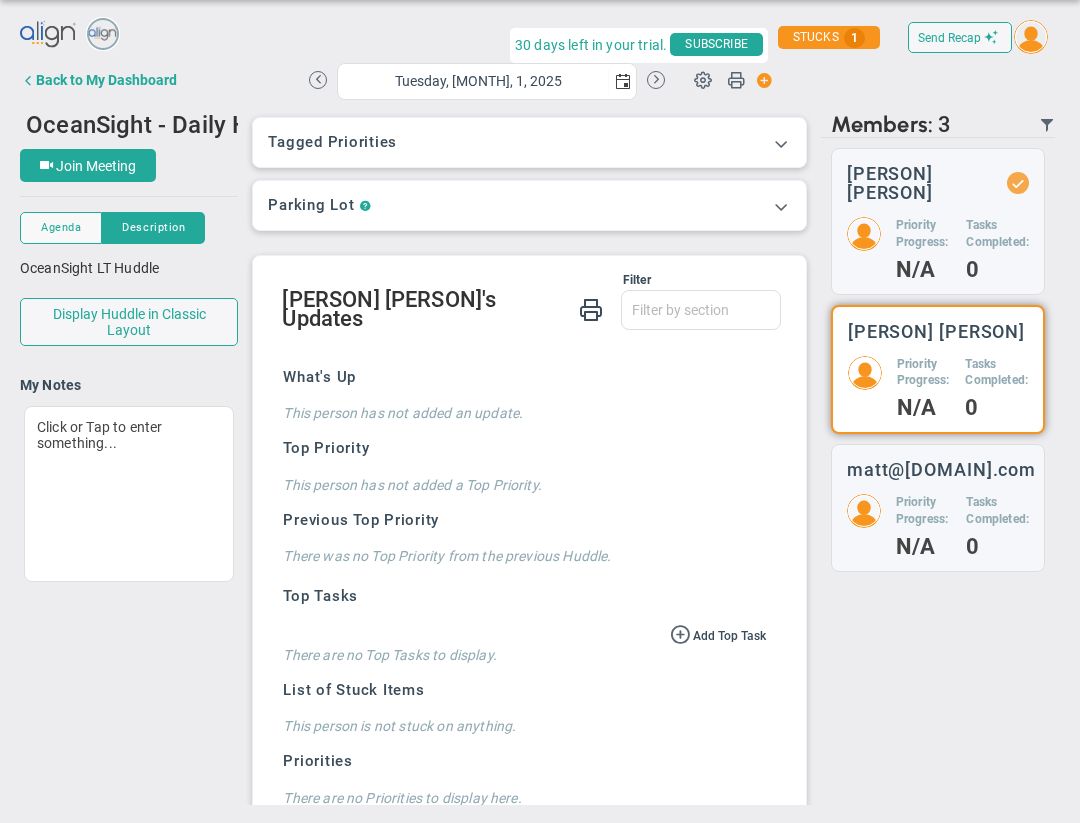 scroll, scrollTop: 46, scrollLeft: 0, axis: vertical 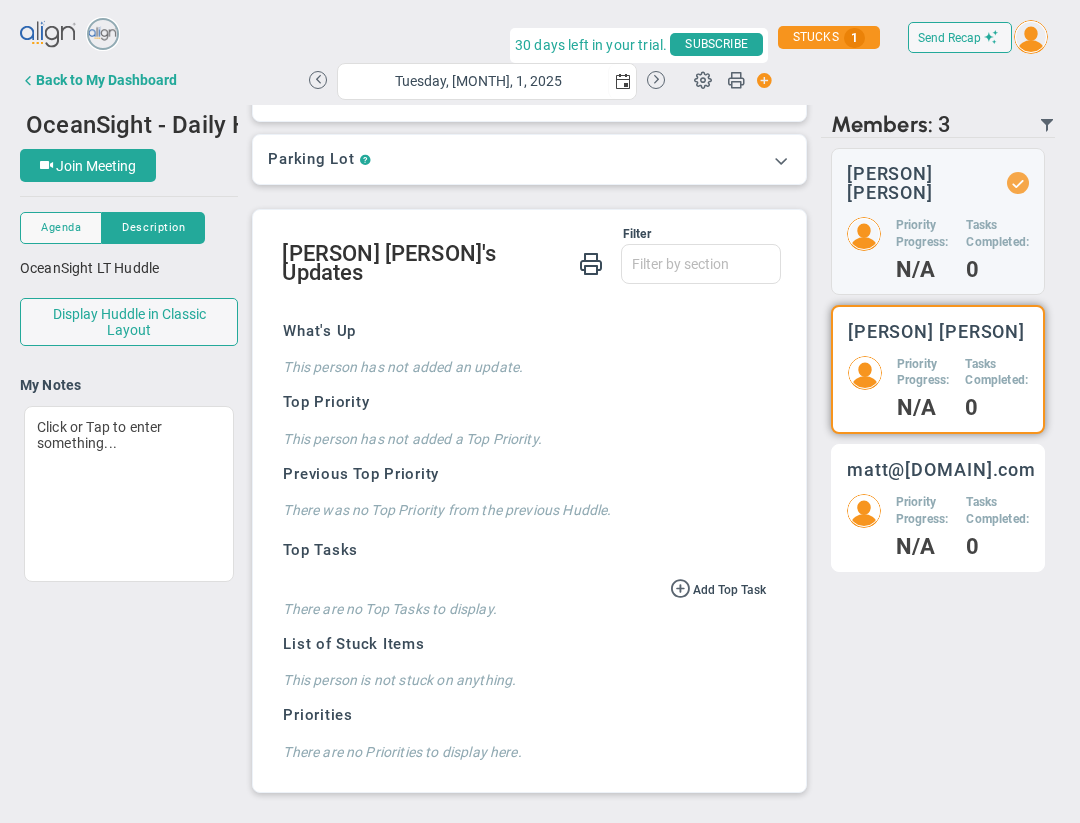click on "matt@oceansight.com
Priority Progress:
N/A
Tasks Completed:
0" at bounding box center [938, 221] 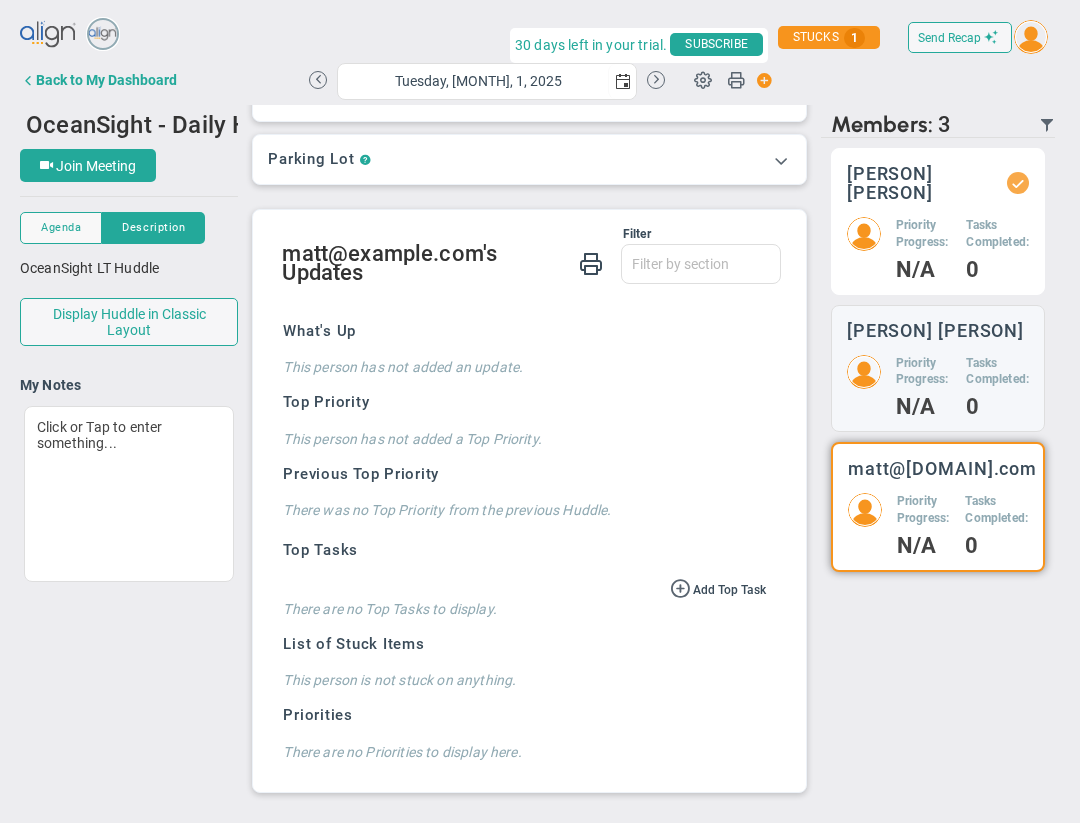 click on "N/A" at bounding box center [924, 270] 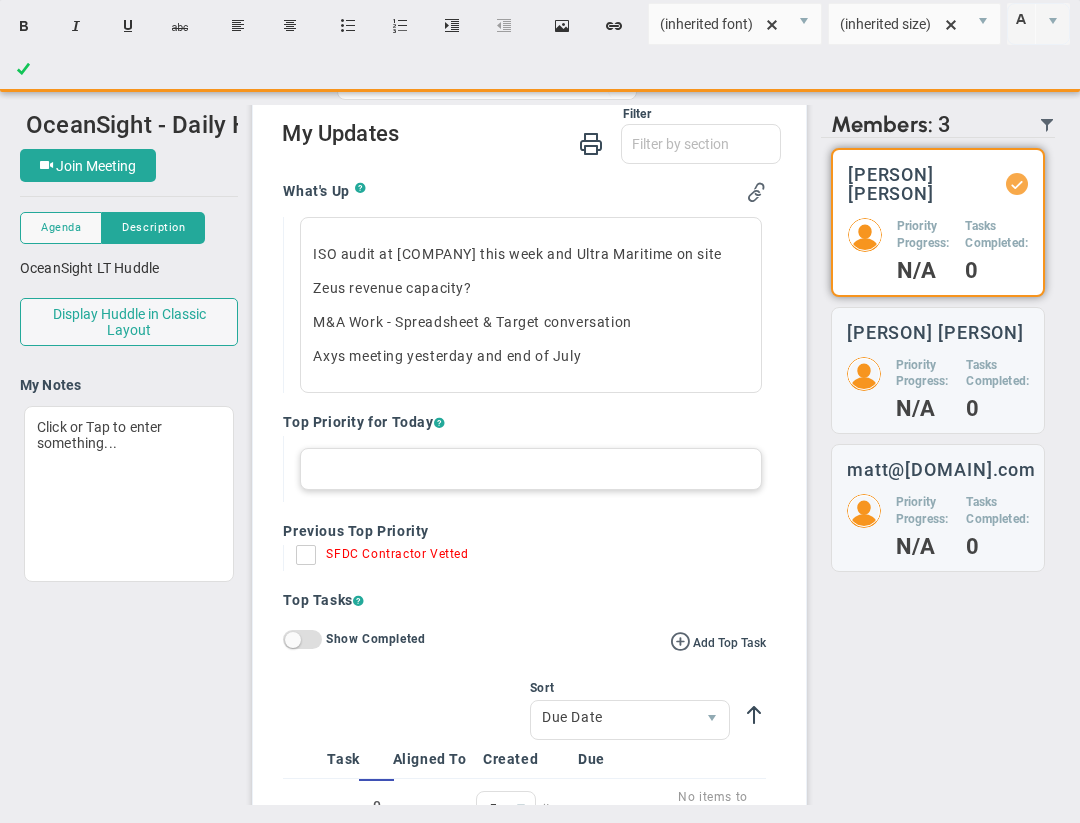 click at bounding box center [530, 469] 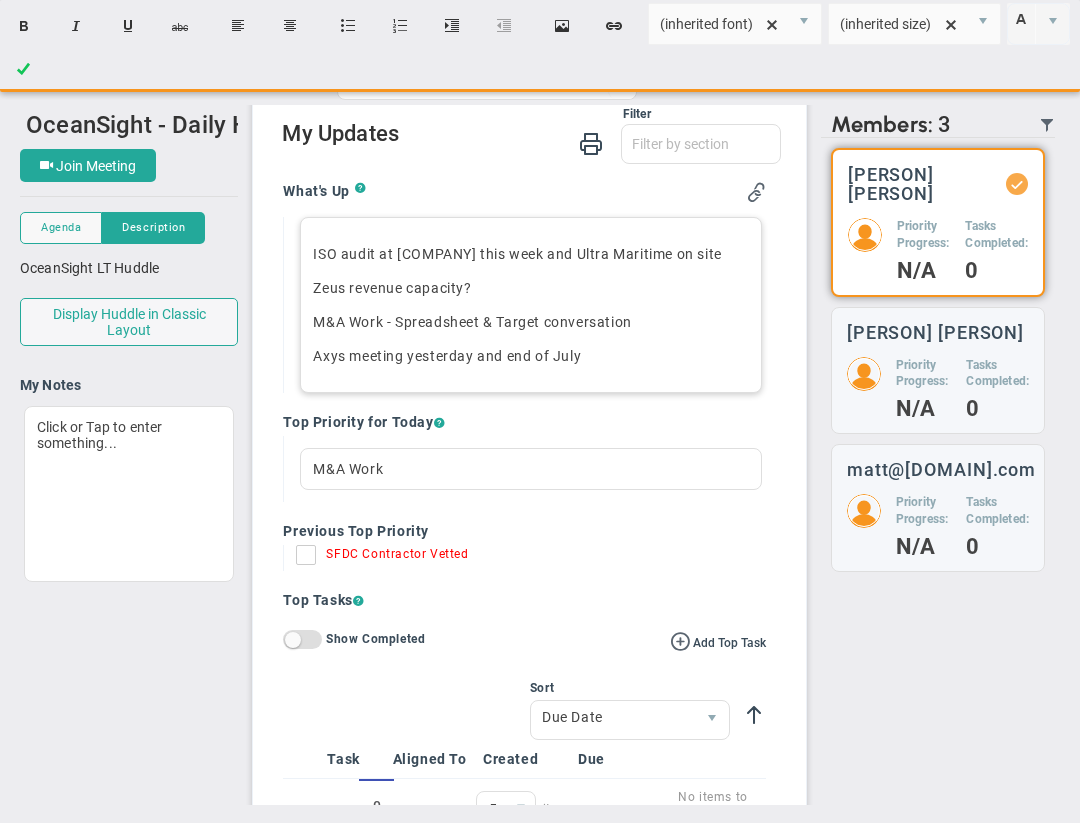 scroll, scrollTop: 0, scrollLeft: 0, axis: both 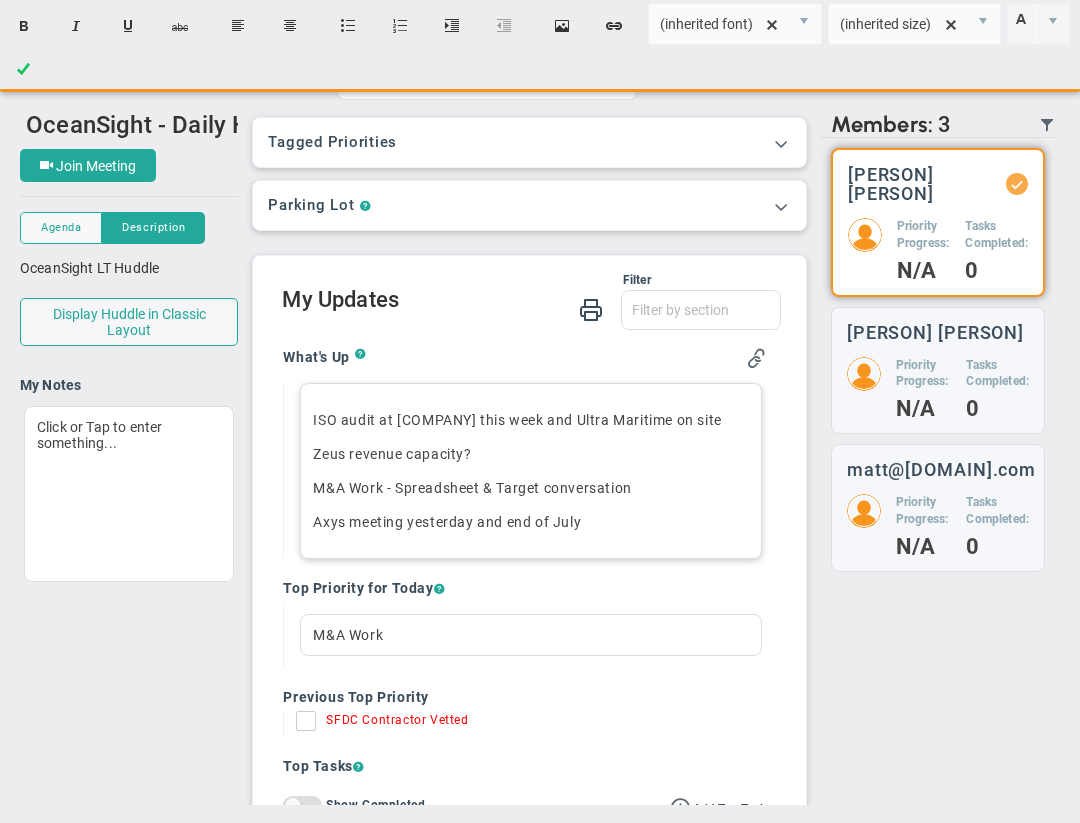click on "Send Recap
Profile
Contact your Advisor
Share!
Become an Affiliate" at bounding box center (540, 410) 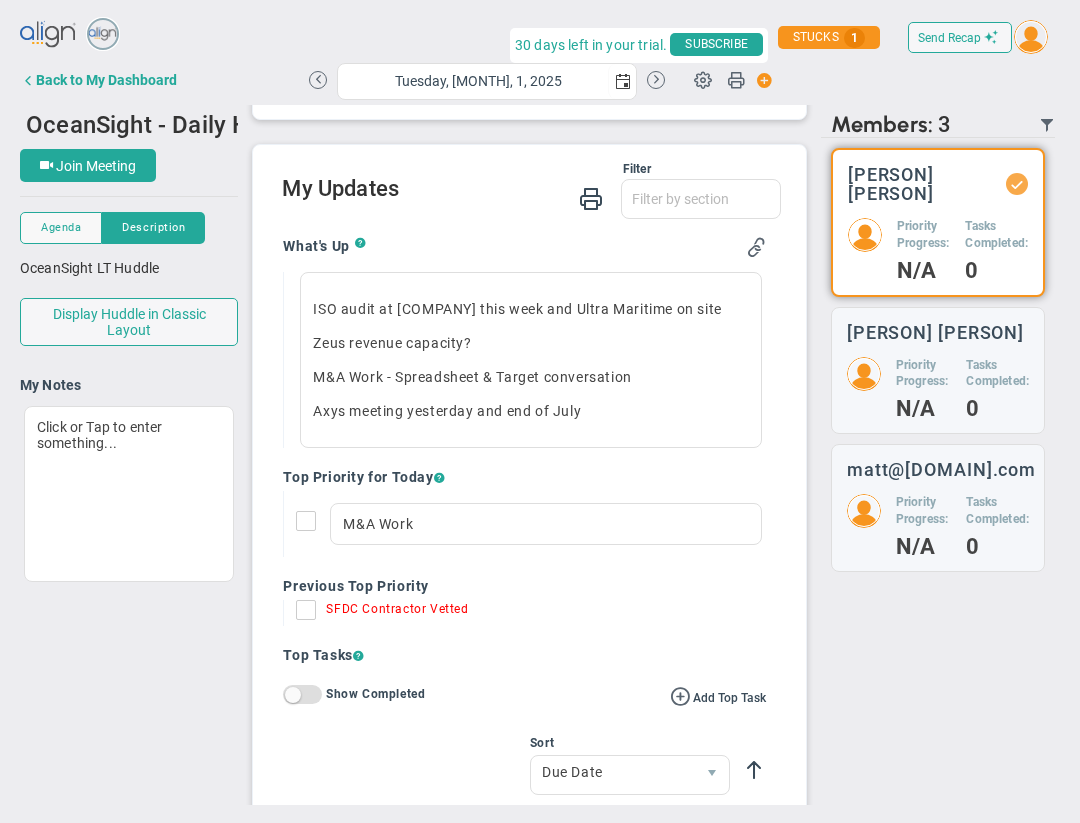 scroll, scrollTop: 135, scrollLeft: 0, axis: vertical 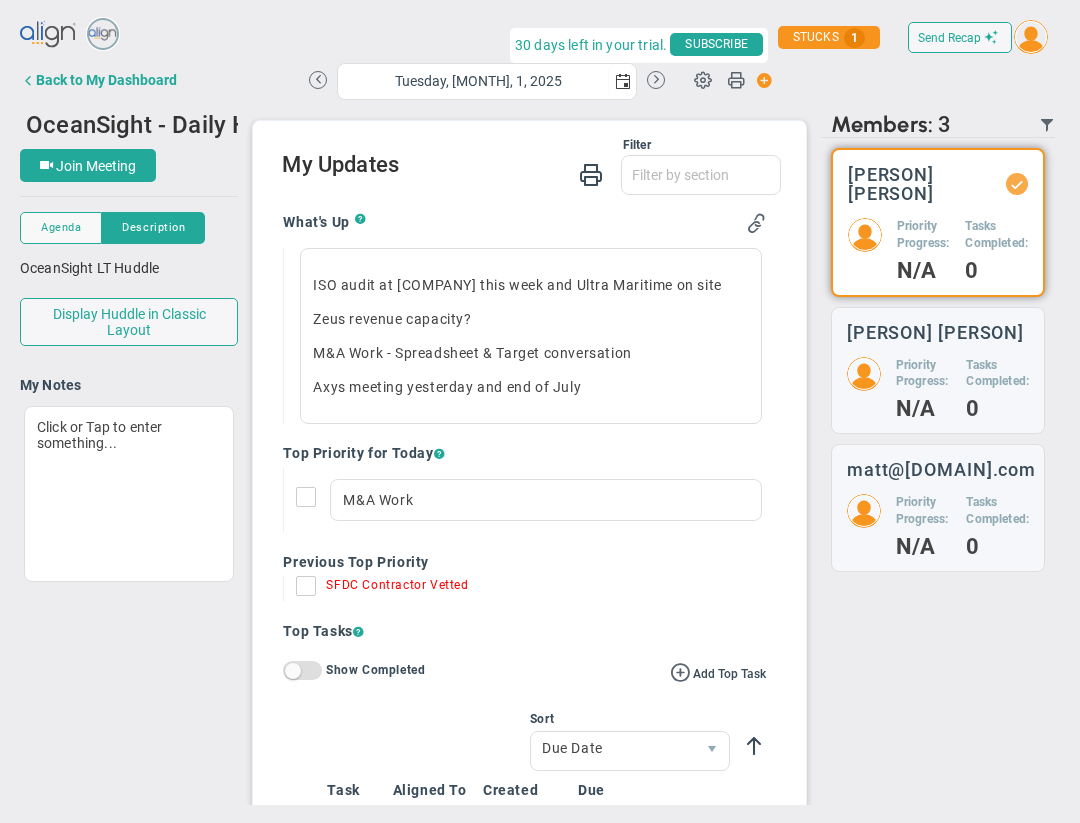 click on "SFDC Contractor Vetted" at bounding box center (311, 590) 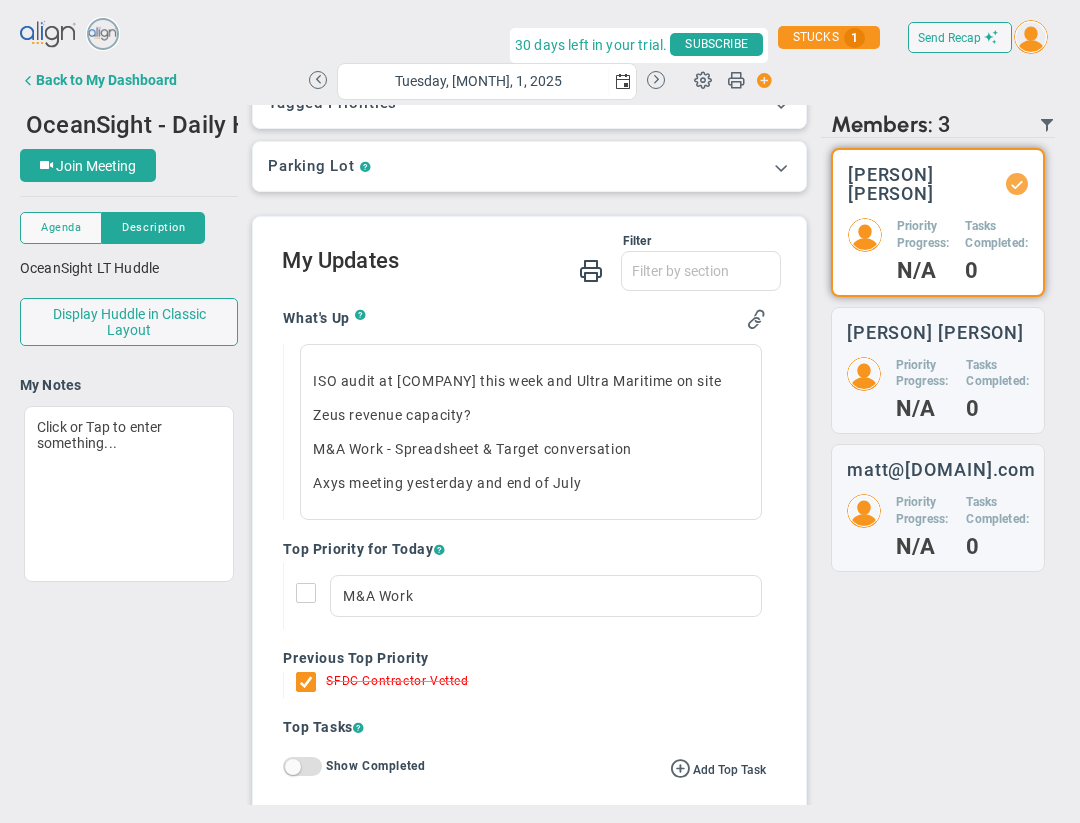 scroll, scrollTop: 41, scrollLeft: 0, axis: vertical 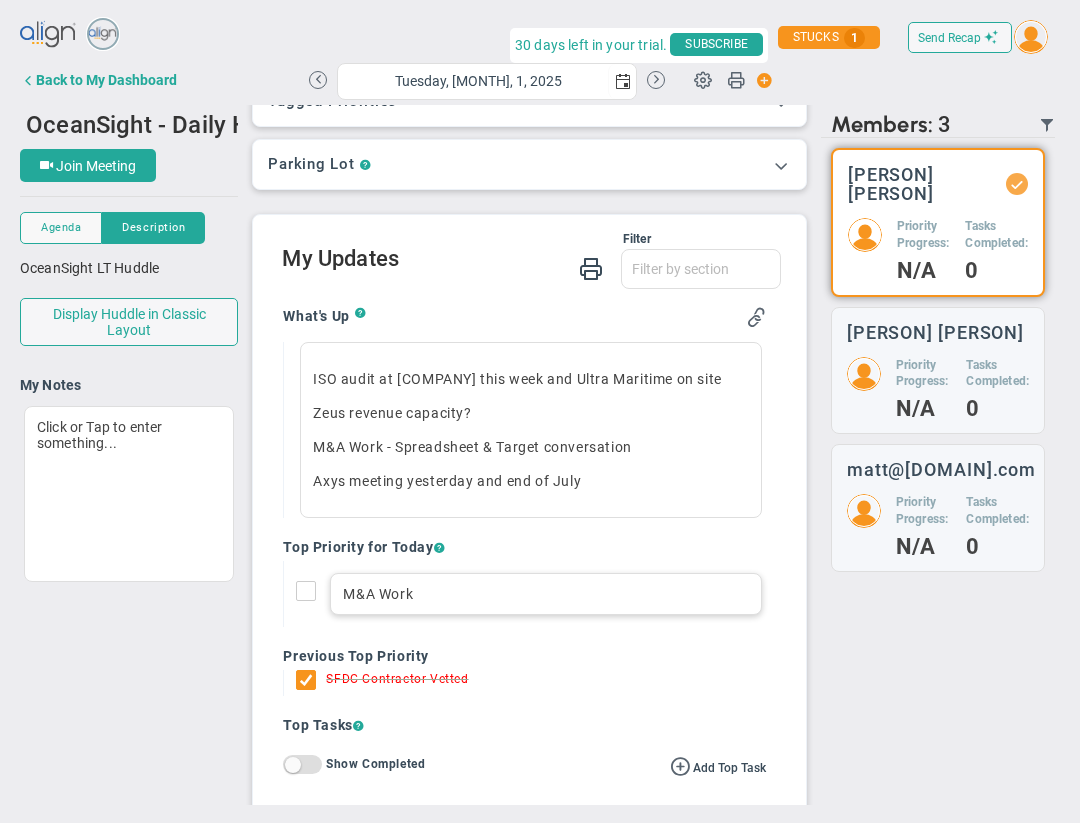 click on "M&A Work" at bounding box center (545, 594) 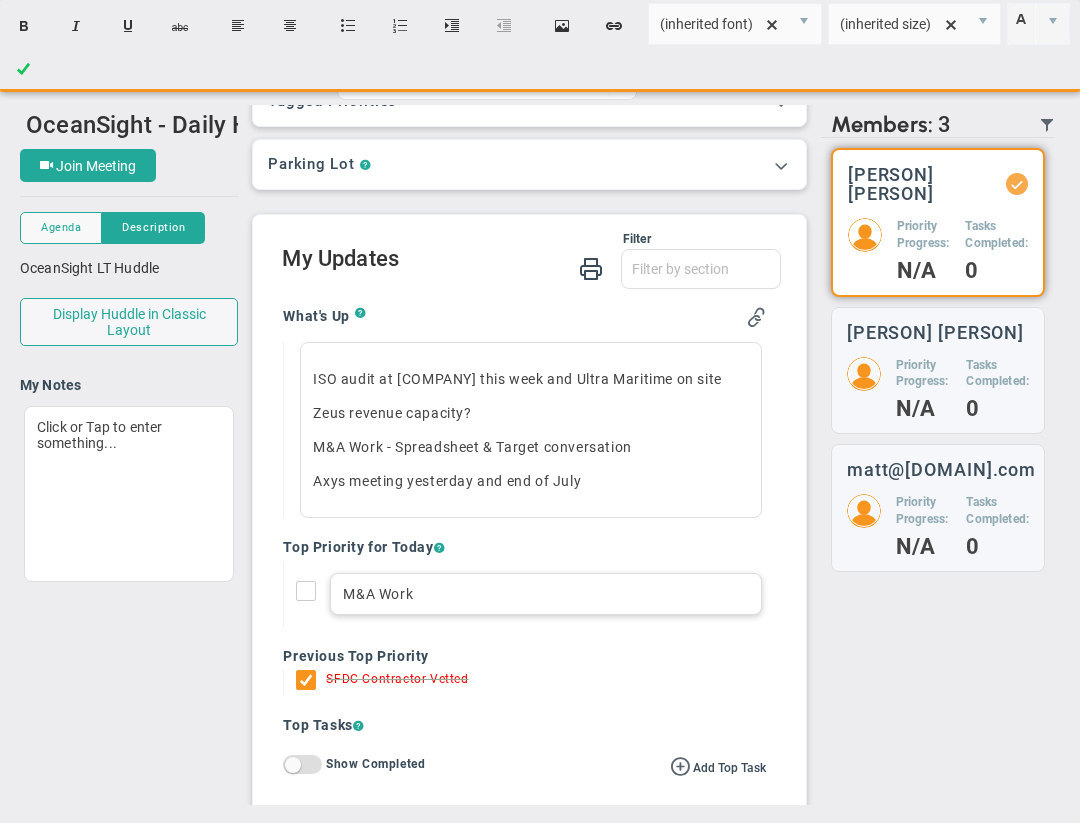 click on "M&A Work" at bounding box center [545, 594] 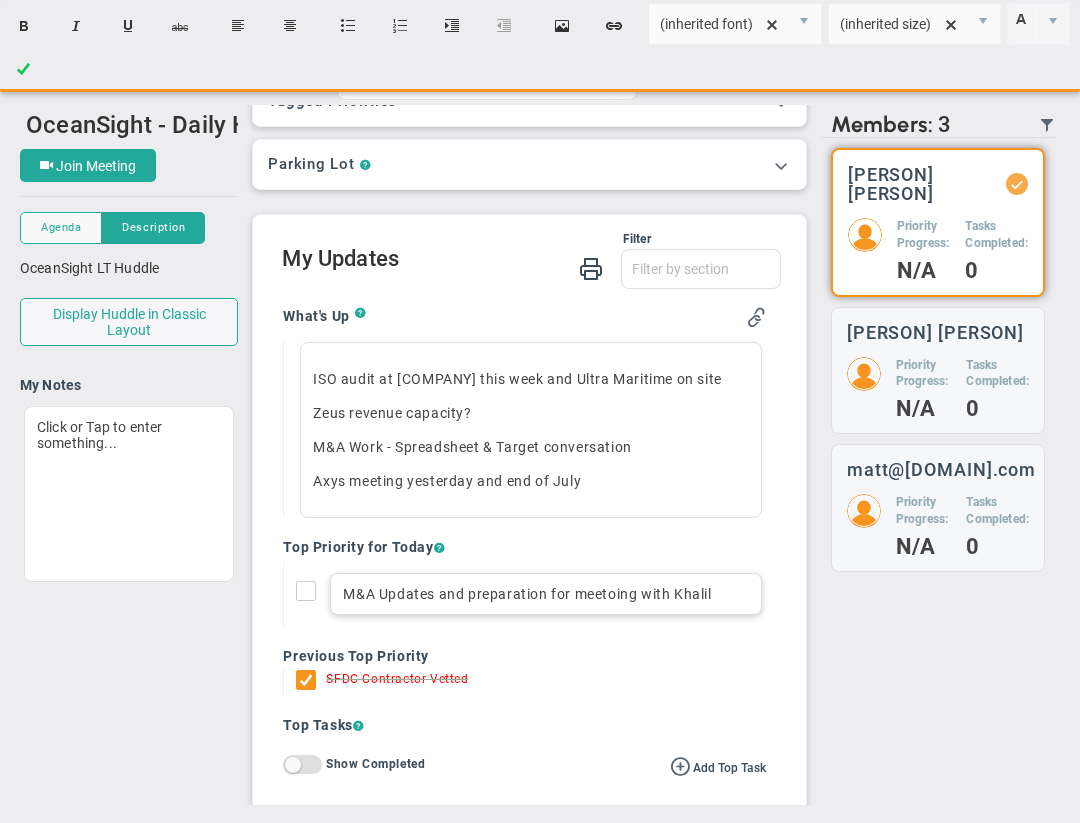 click on "M&A Updates and preparation for meetoing with Khalil" at bounding box center (545, 594) 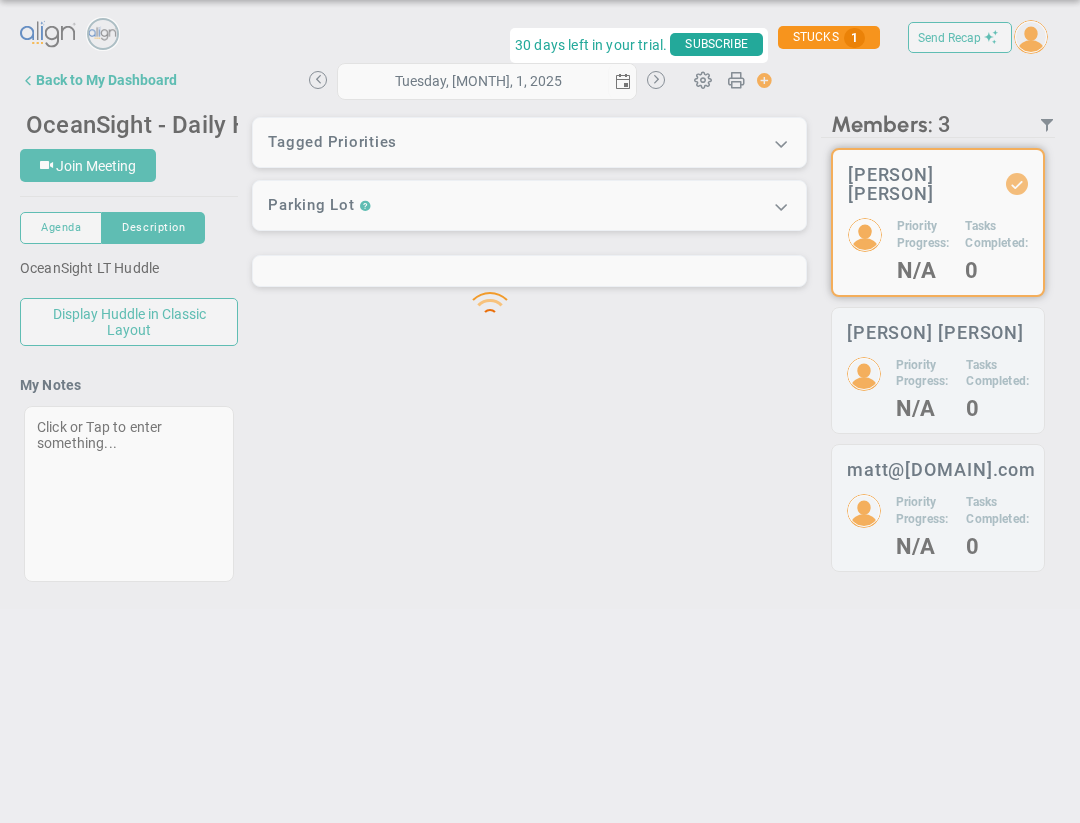 click on "Loading...
Send Recap
Profile
Contact your Advisor
Share!
Become an Affiliate" at bounding box center (540, 317) 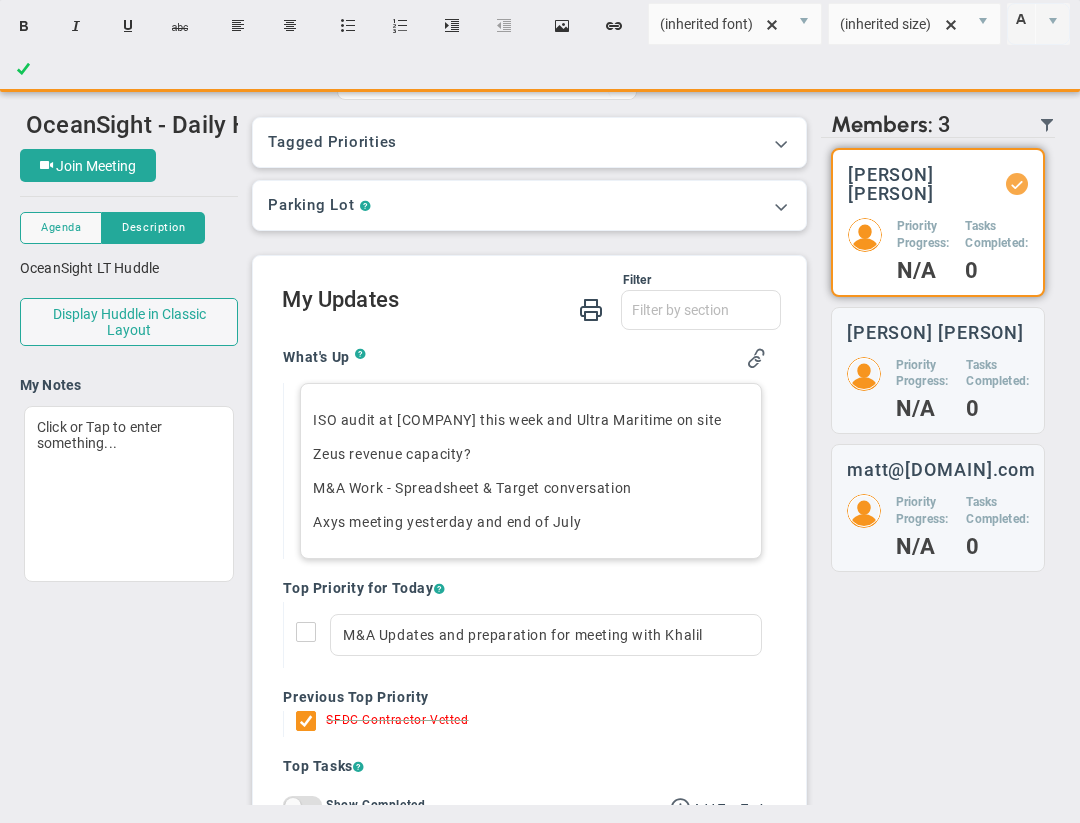 click on "Axys meeting yesterday and end of July" at bounding box center [530, 522] 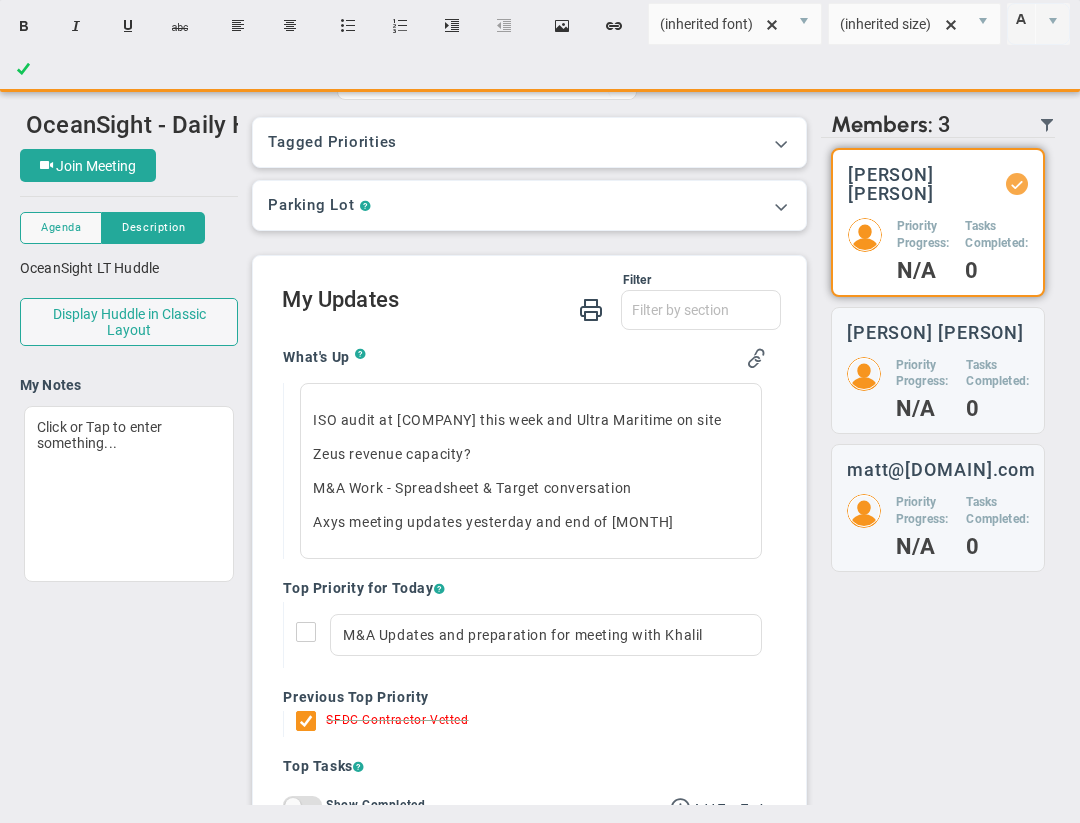 click on "OceanSight - Daily Huddle
45711
Join Meeting
Agenda
Agenda
Description
Description" at bounding box center (540, 455) 